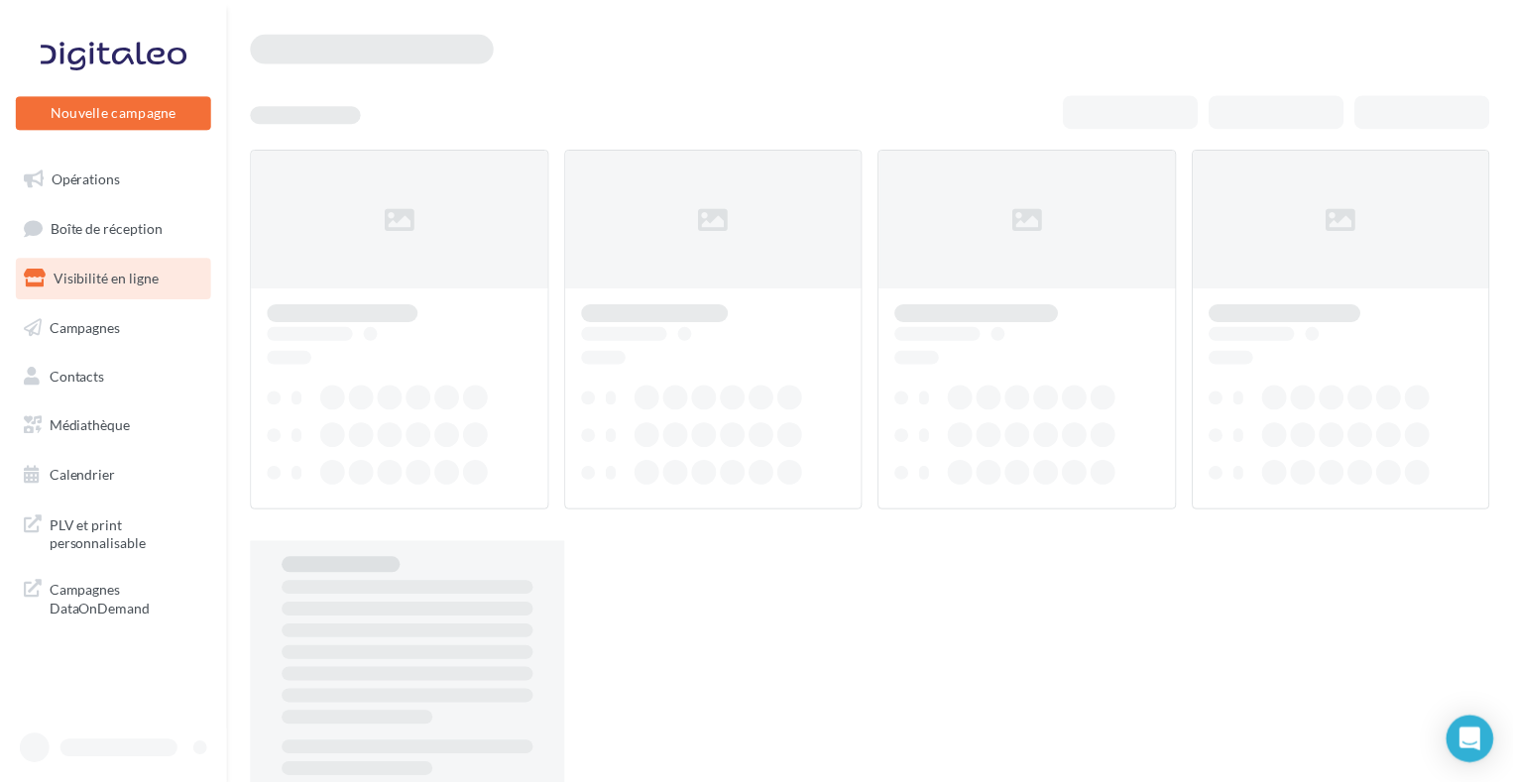 scroll, scrollTop: 0, scrollLeft: 0, axis: both 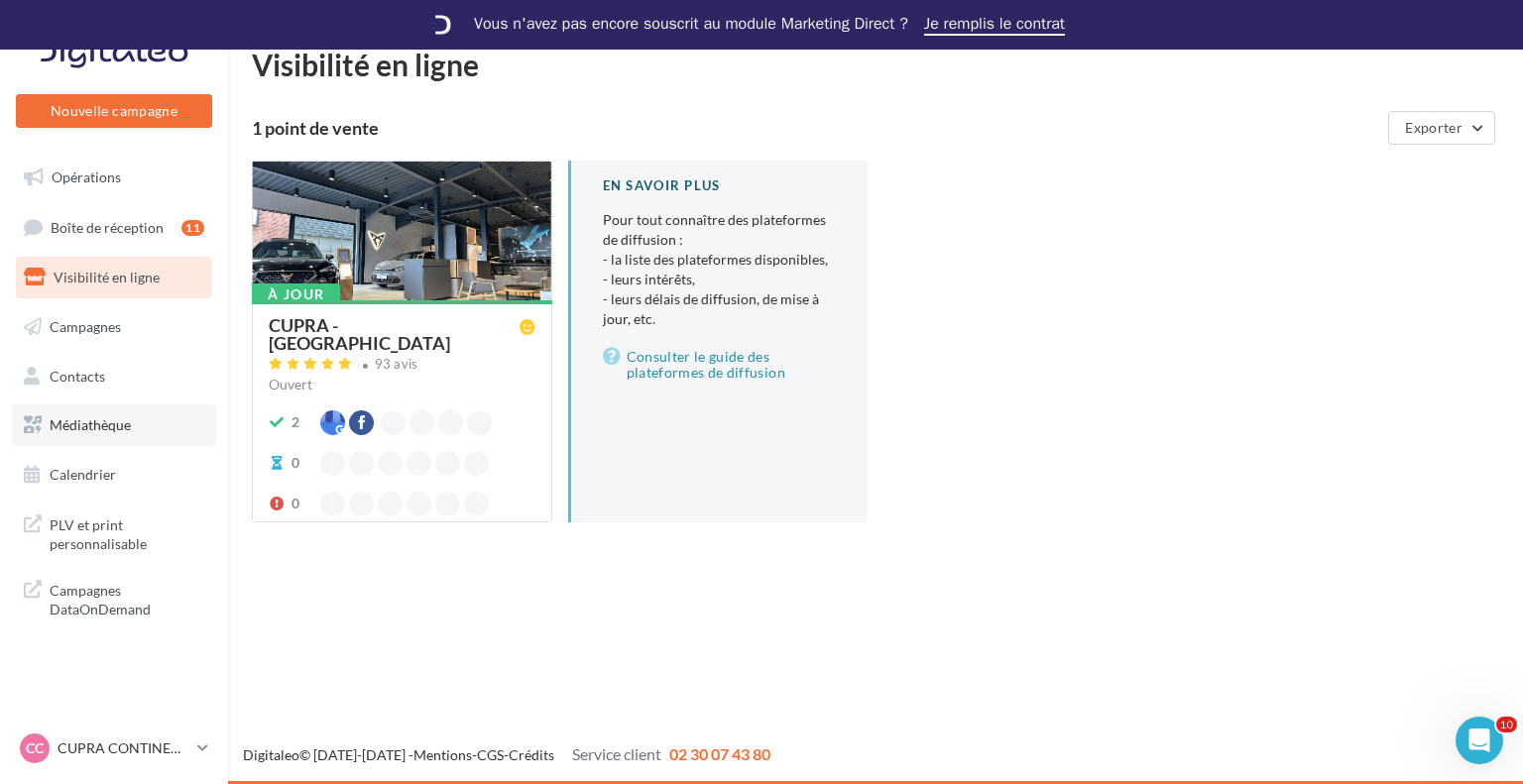 click on "Médiathèque" at bounding box center [90, 424] 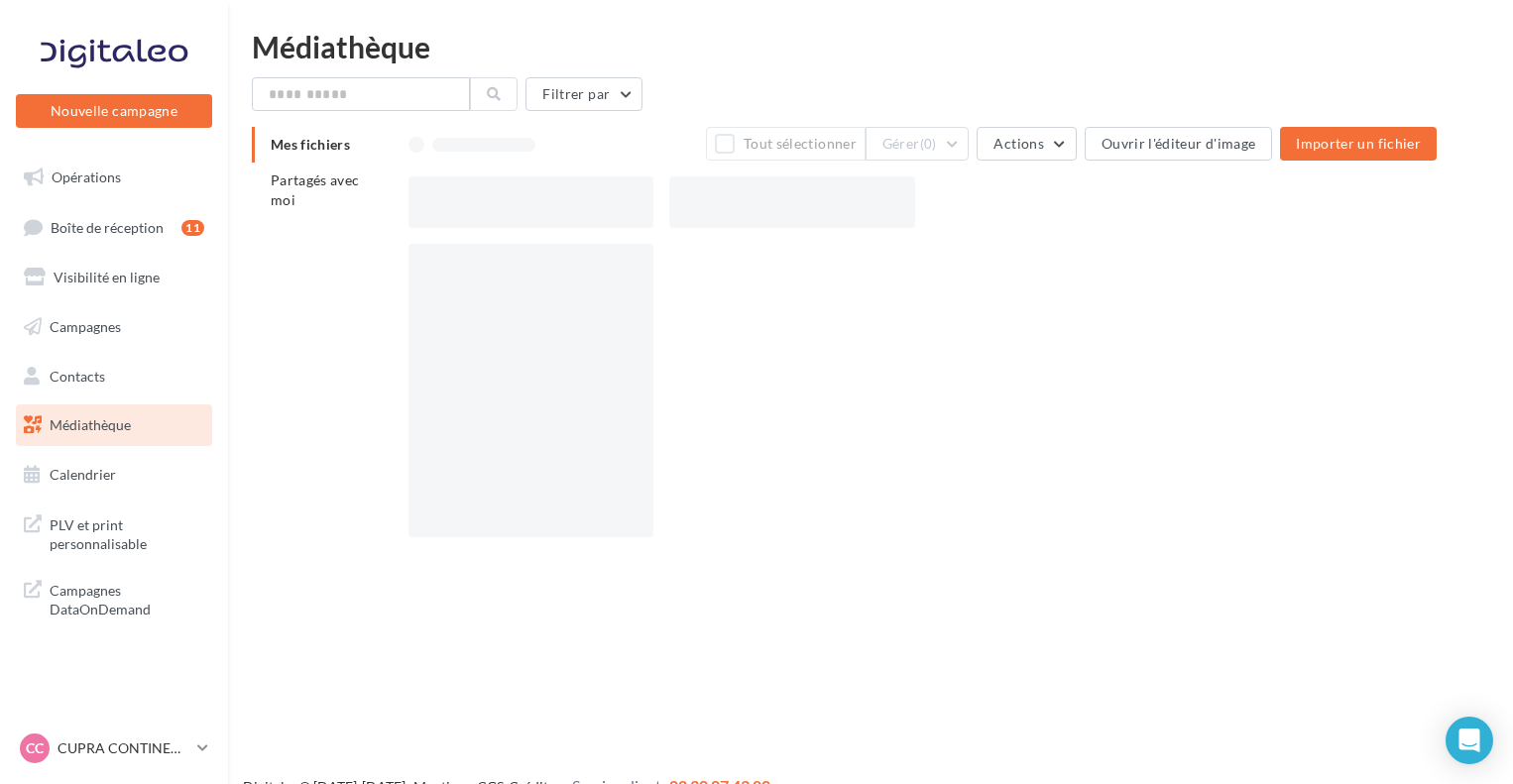 scroll, scrollTop: 0, scrollLeft: 0, axis: both 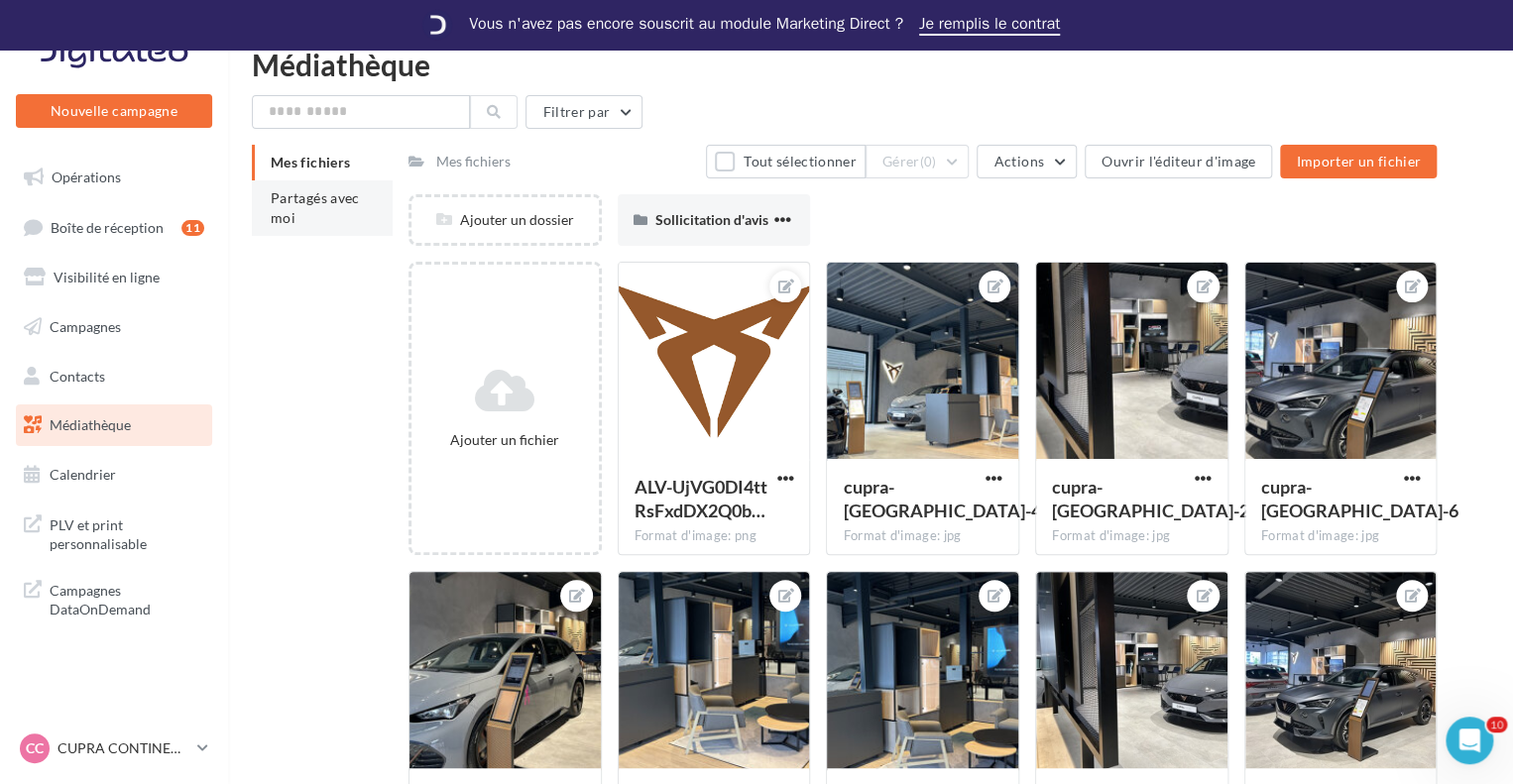 click on "Partagés avec moi" at bounding box center [322, 208] 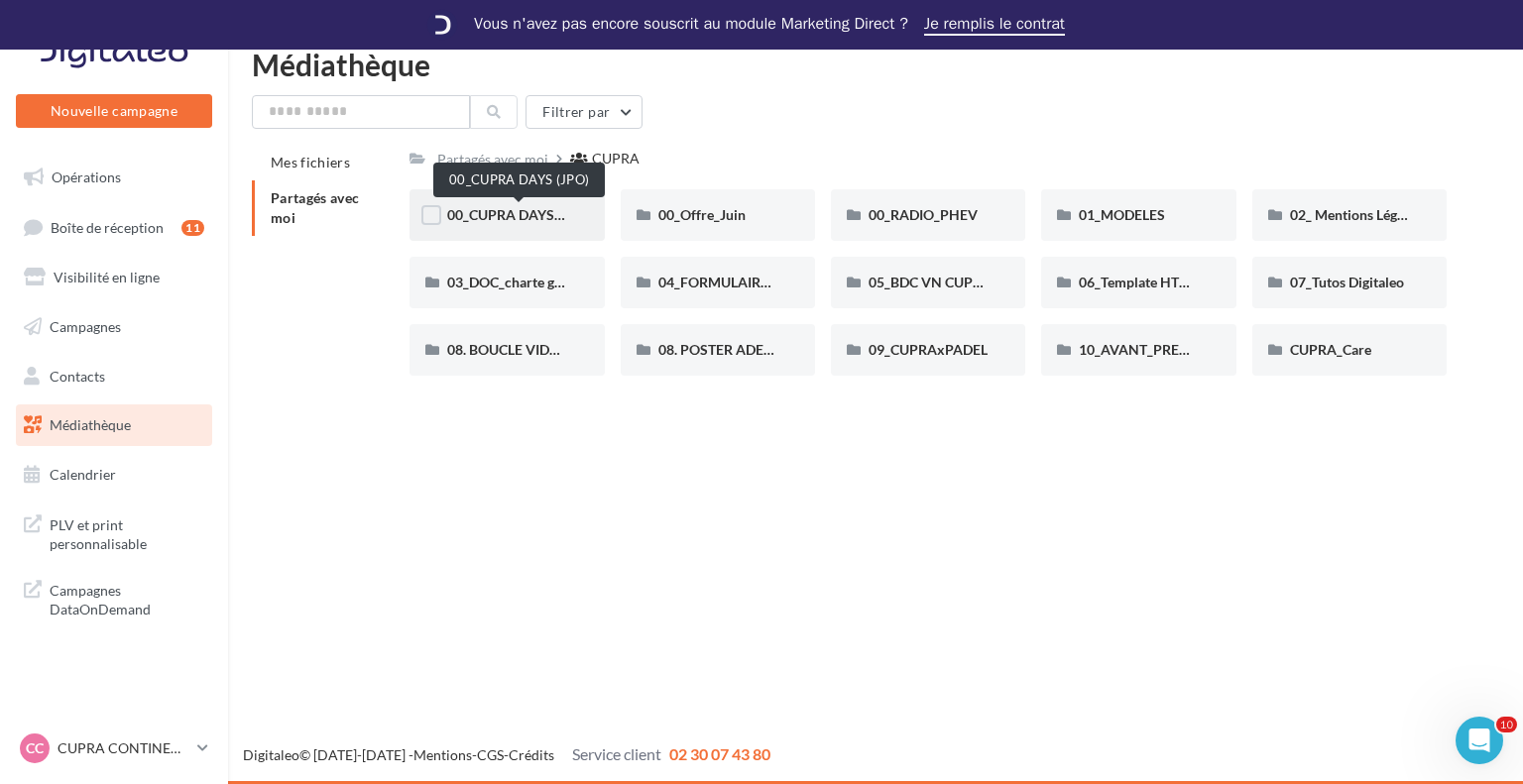 click on "00_CUPRA DAYS (JPO)" at bounding box center [519, 214] 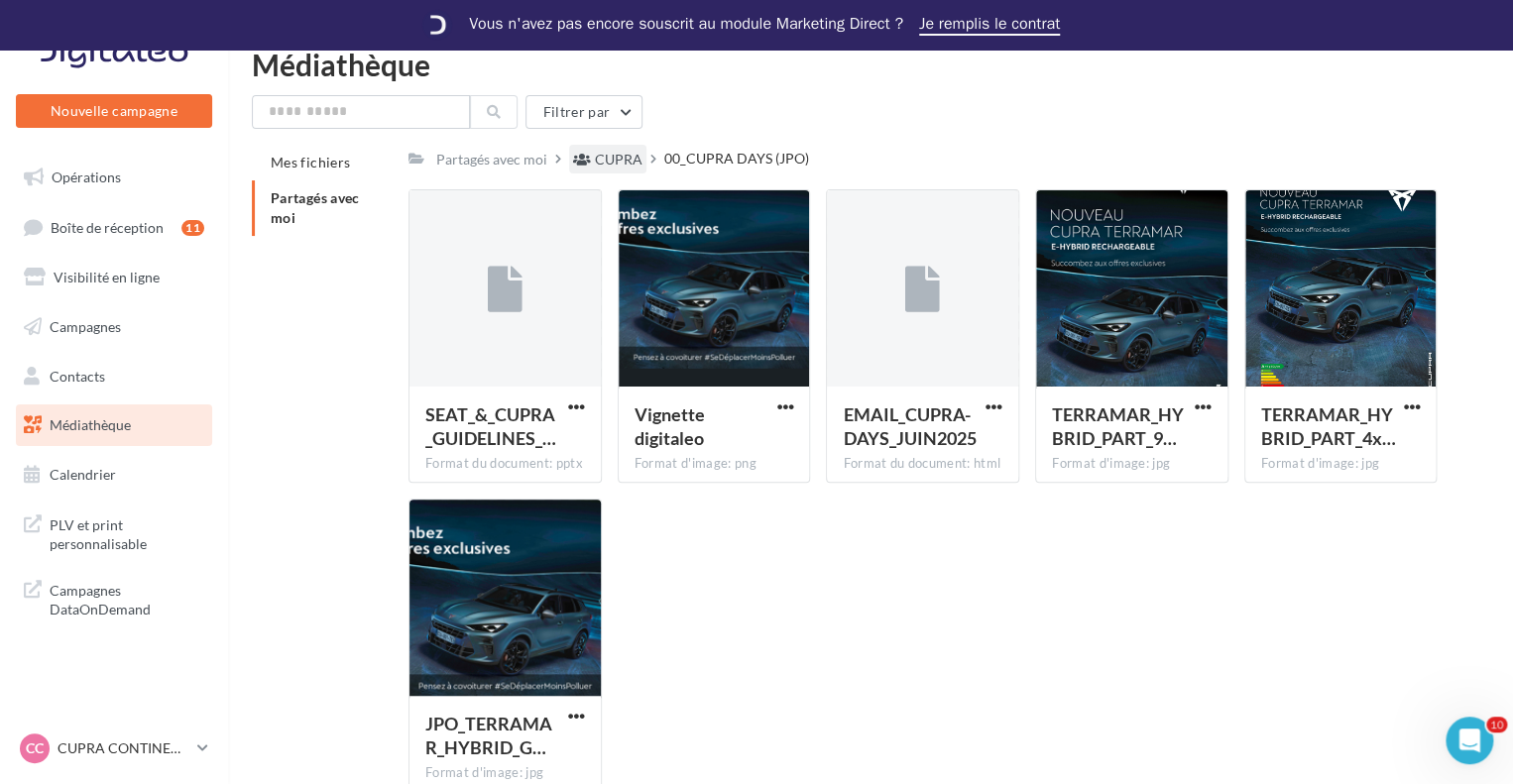 click on "CUPRA" at bounding box center [619, 160] 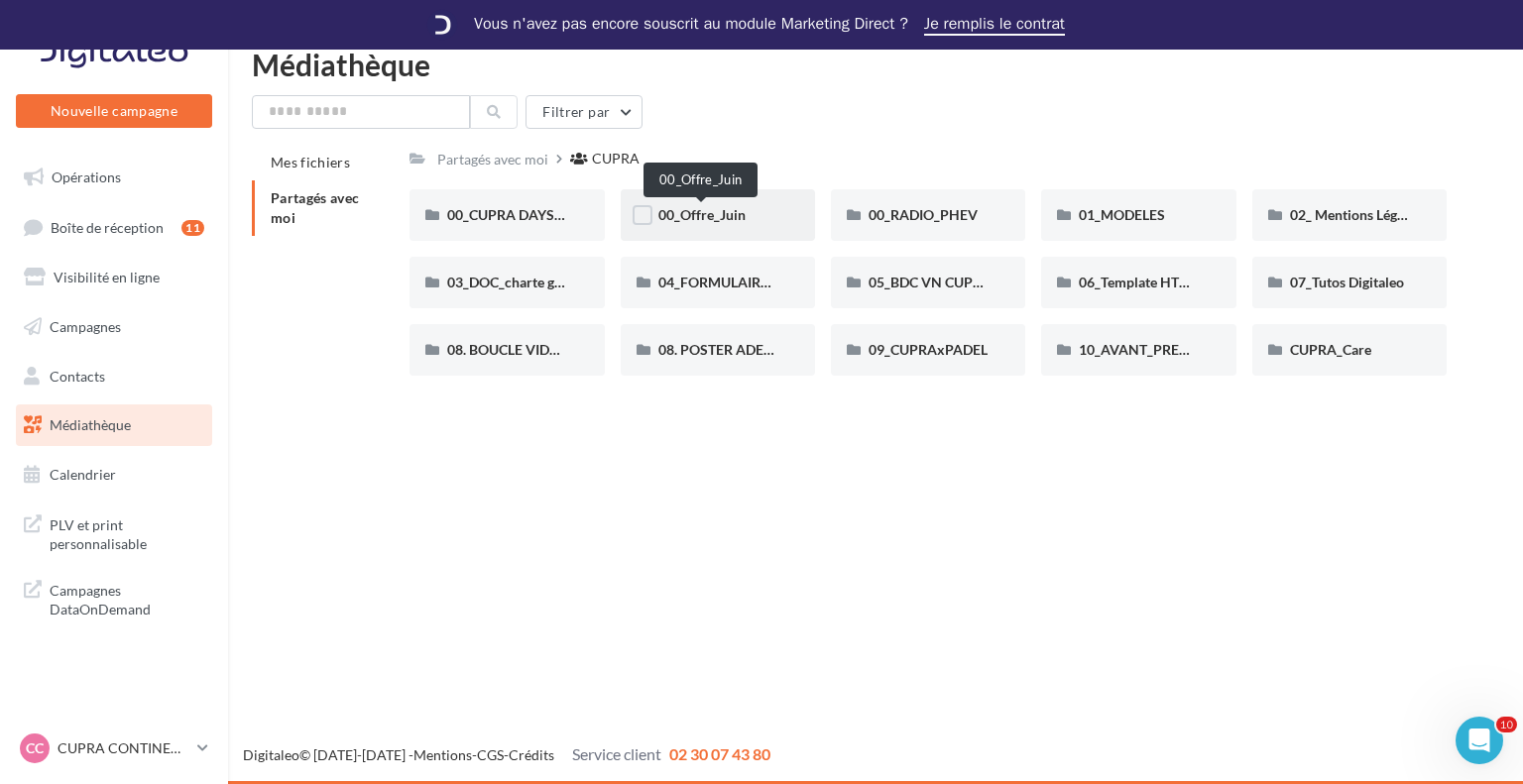 click on "00_Offre_Juin" at bounding box center (702, 214) 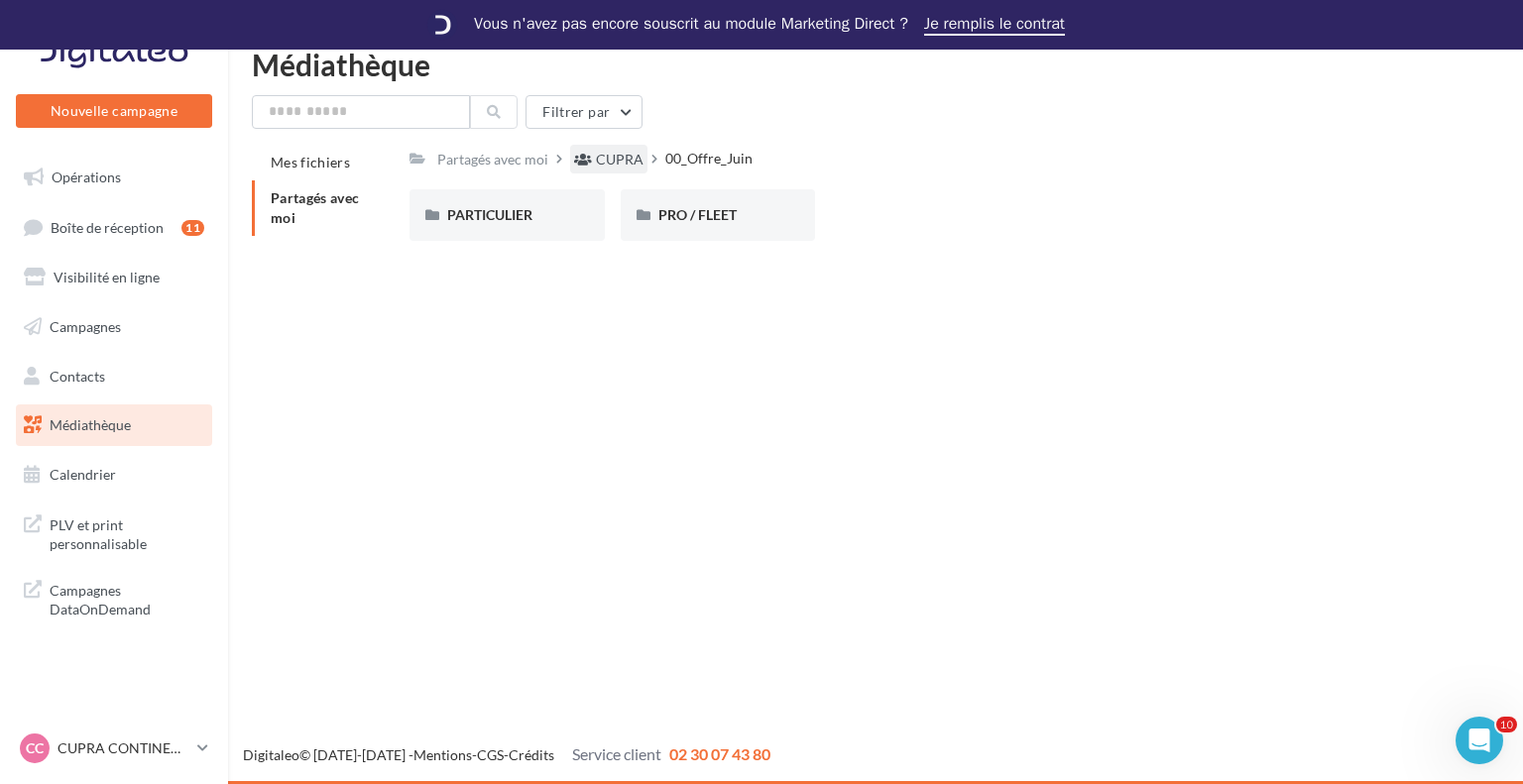 click on "CUPRA" at bounding box center [620, 160] 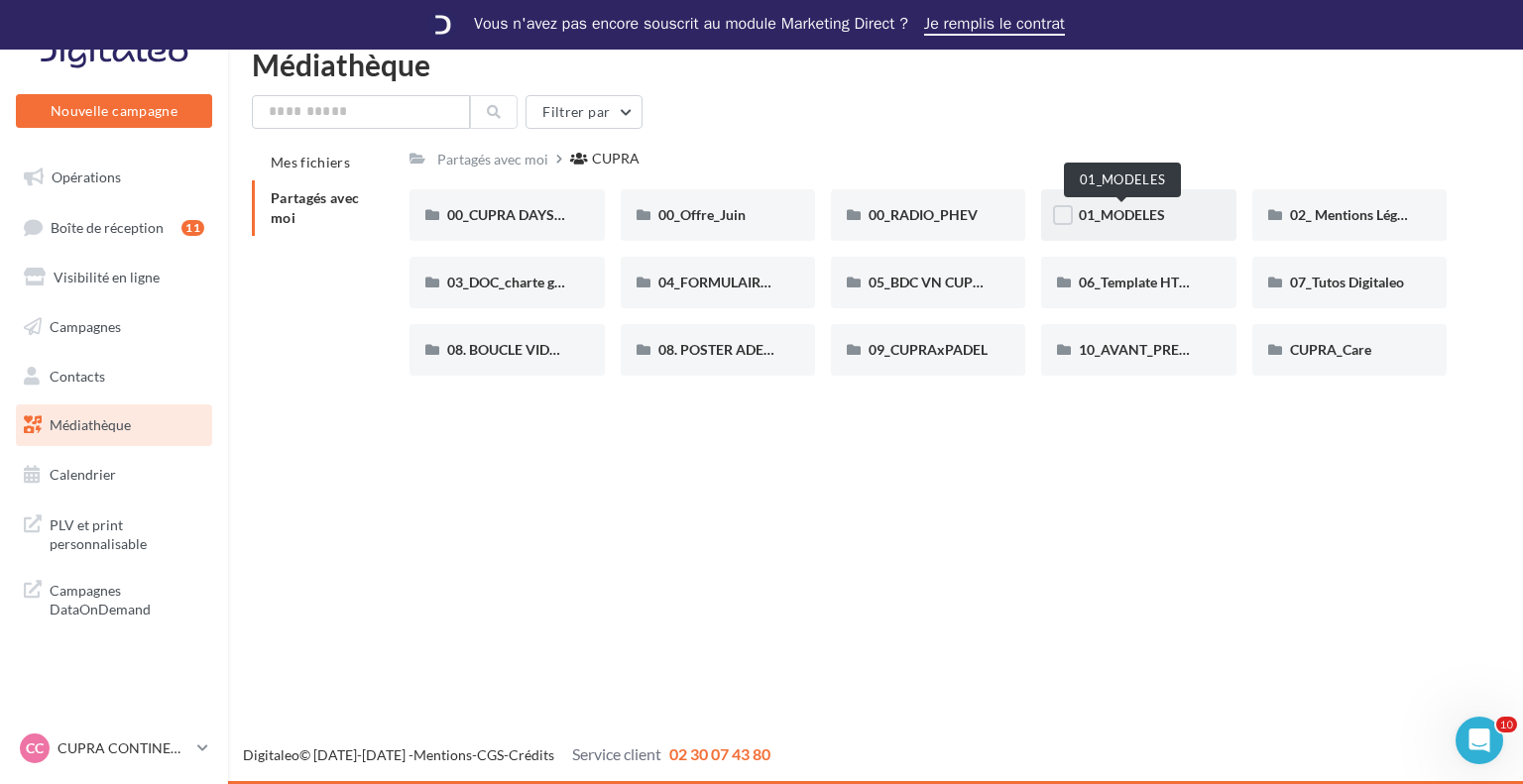 click on "01_MODELES" at bounding box center [1121, 214] 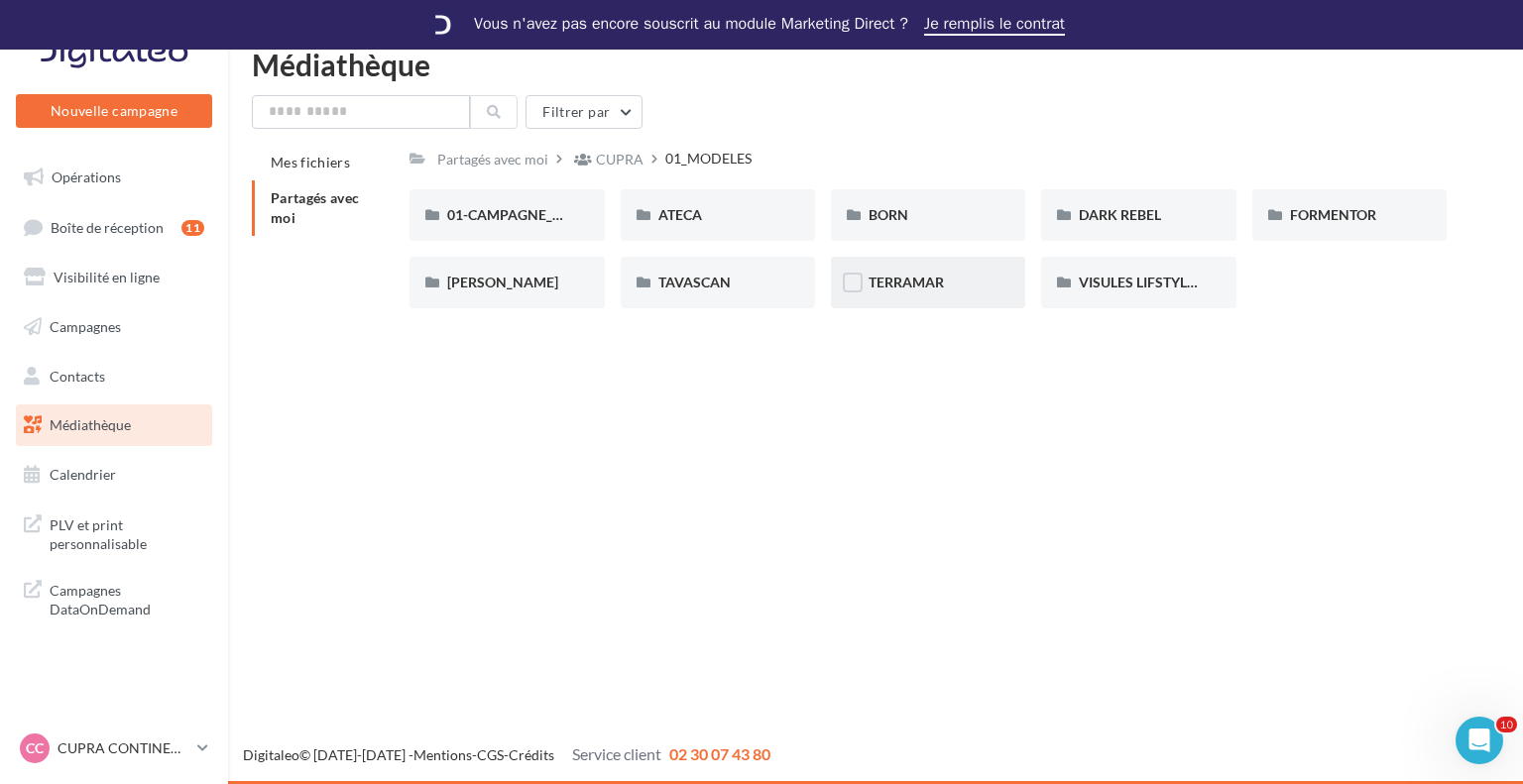 click on "TERRAMAR" at bounding box center (928, 282) 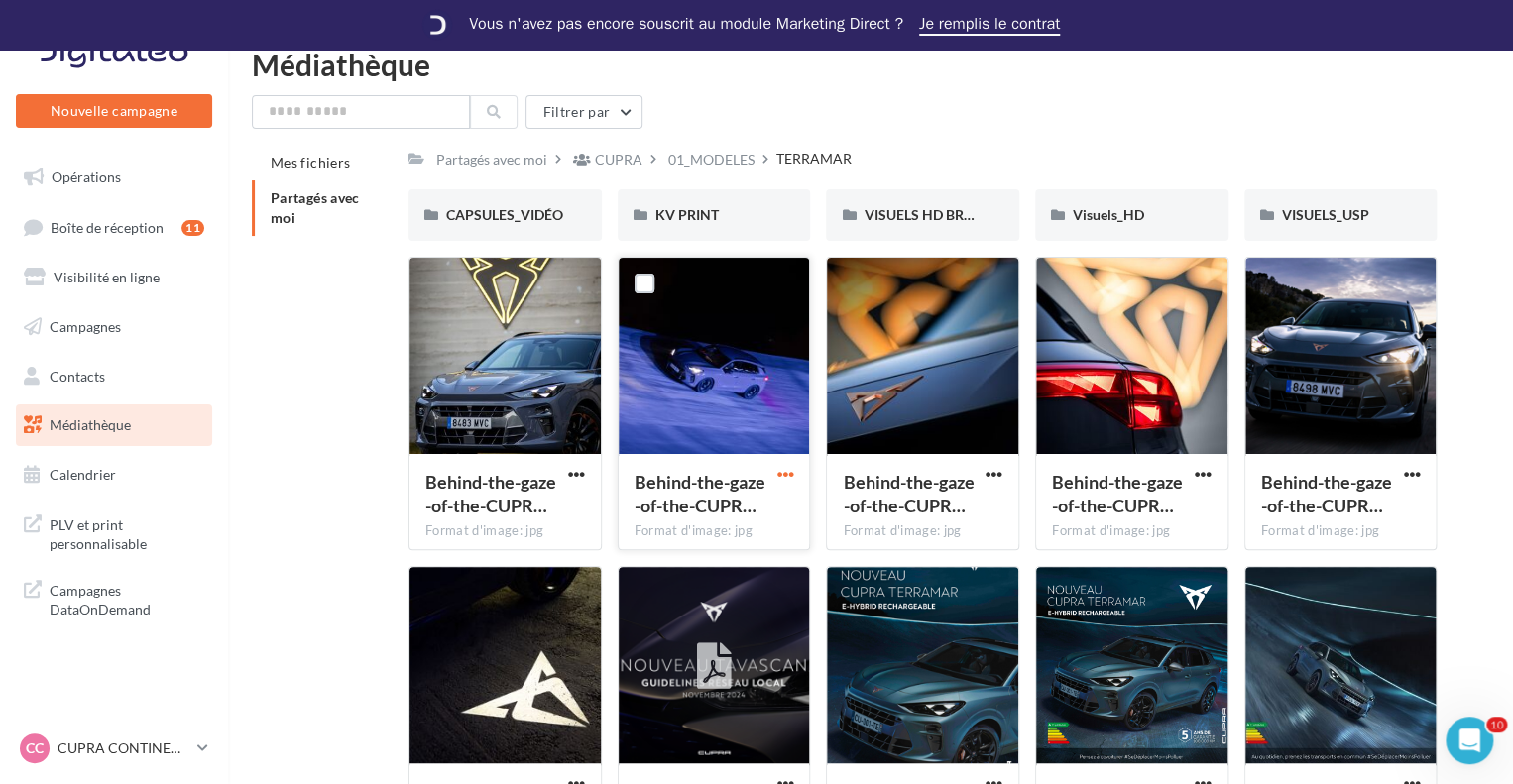 click at bounding box center [784, 474] 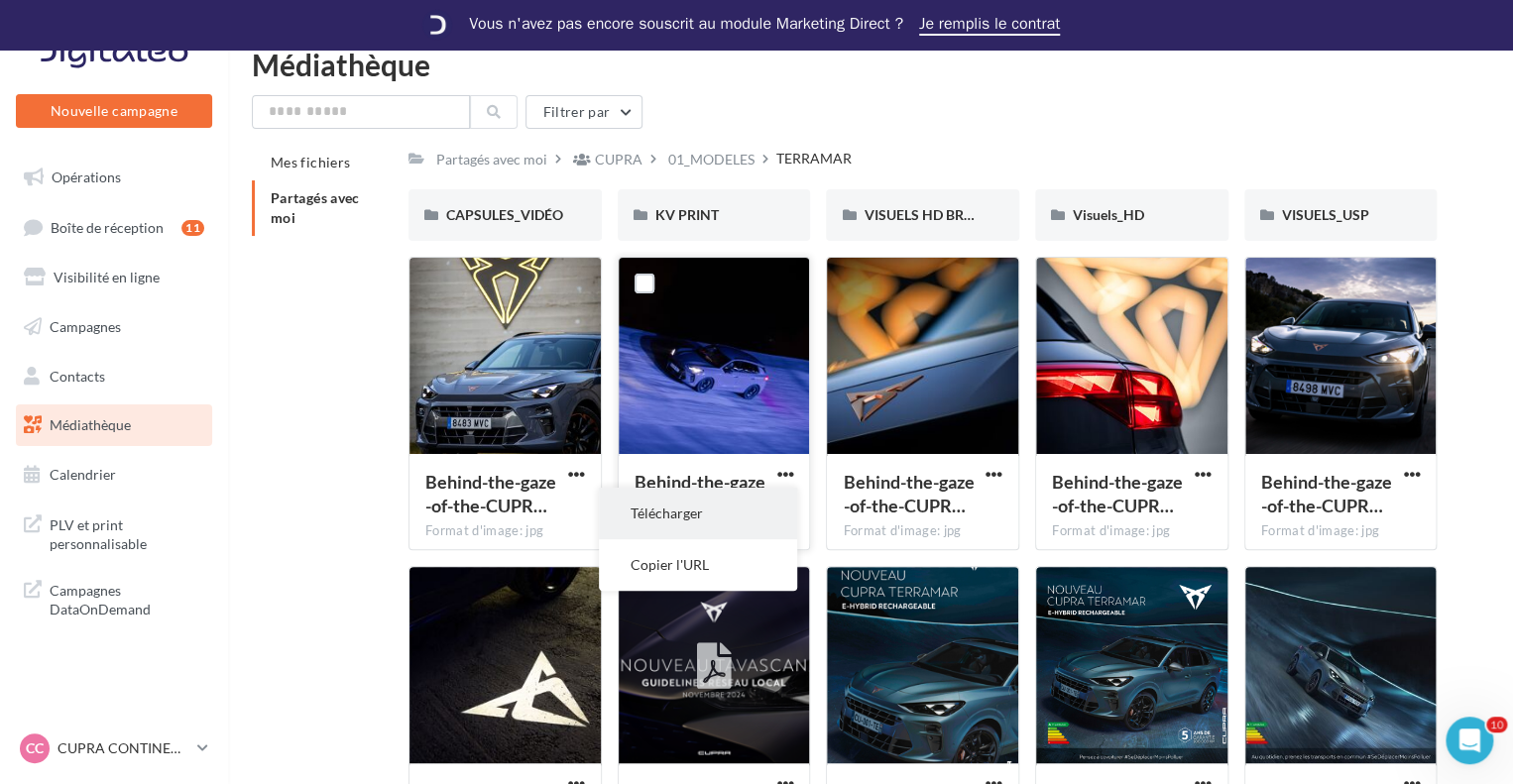 click on "Télécharger" at bounding box center (698, 513) 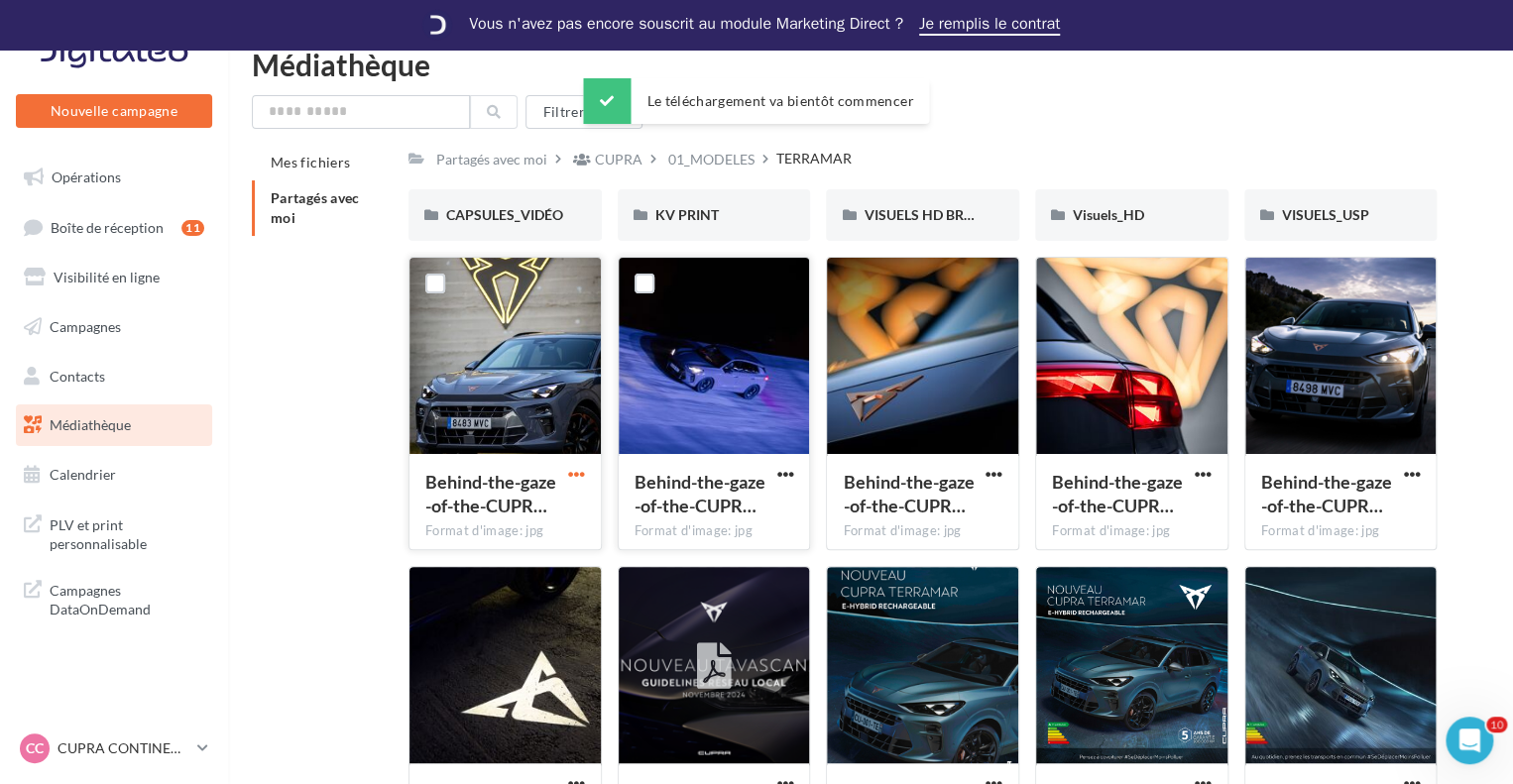 click at bounding box center (576, 474) 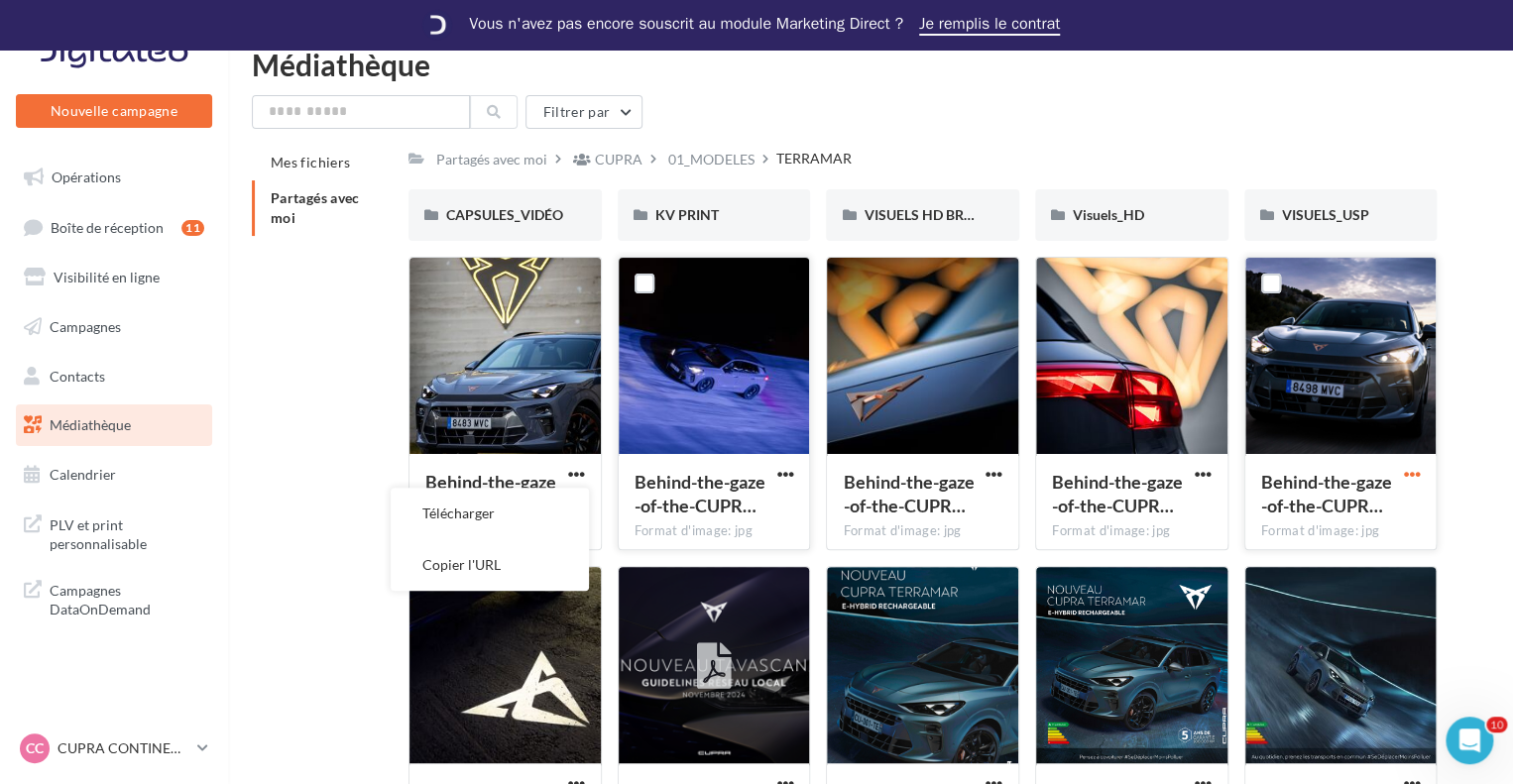 click at bounding box center [1411, 474] 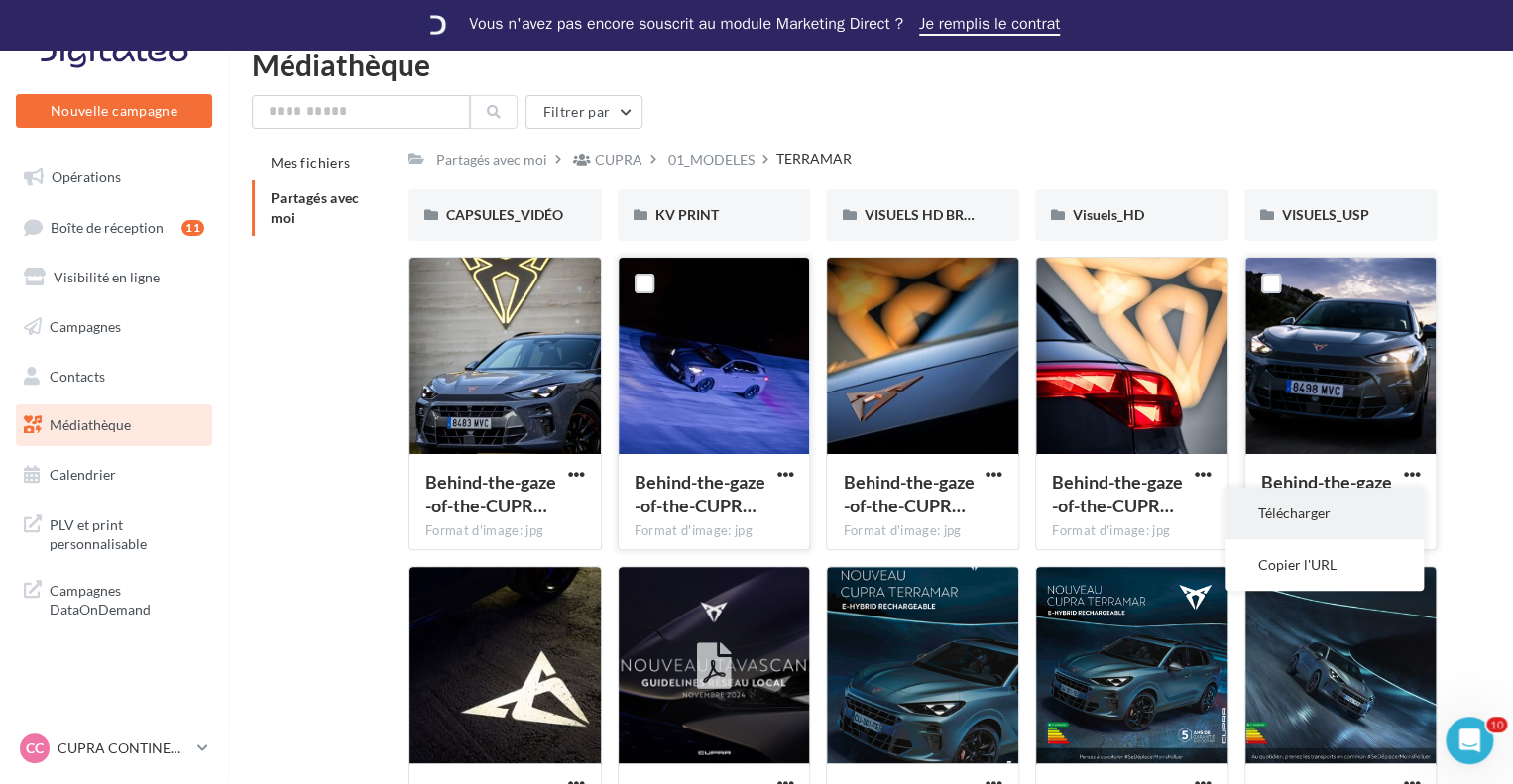 click on "Télécharger" at bounding box center (1325, 513) 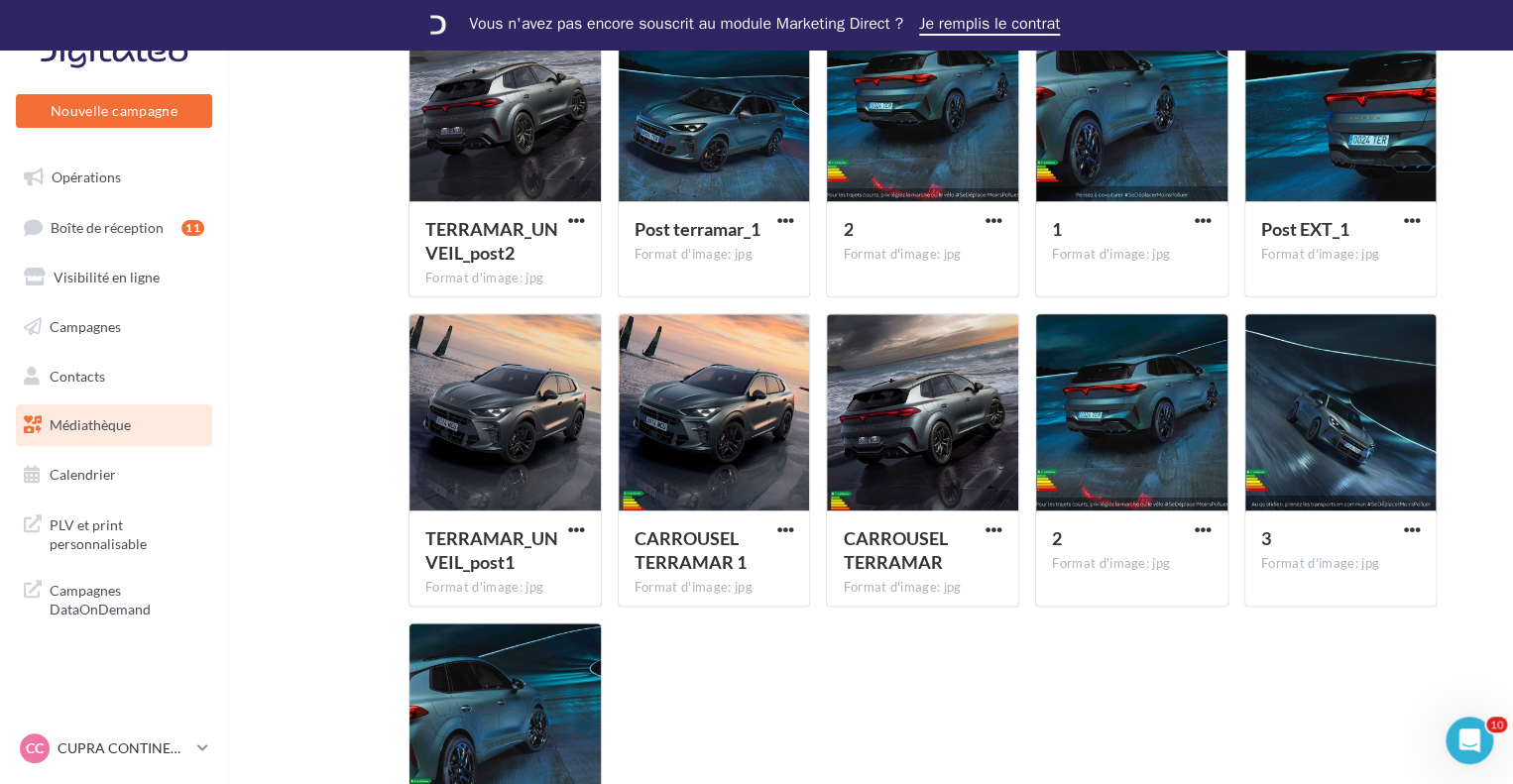 scroll, scrollTop: 276, scrollLeft: 0, axis: vertical 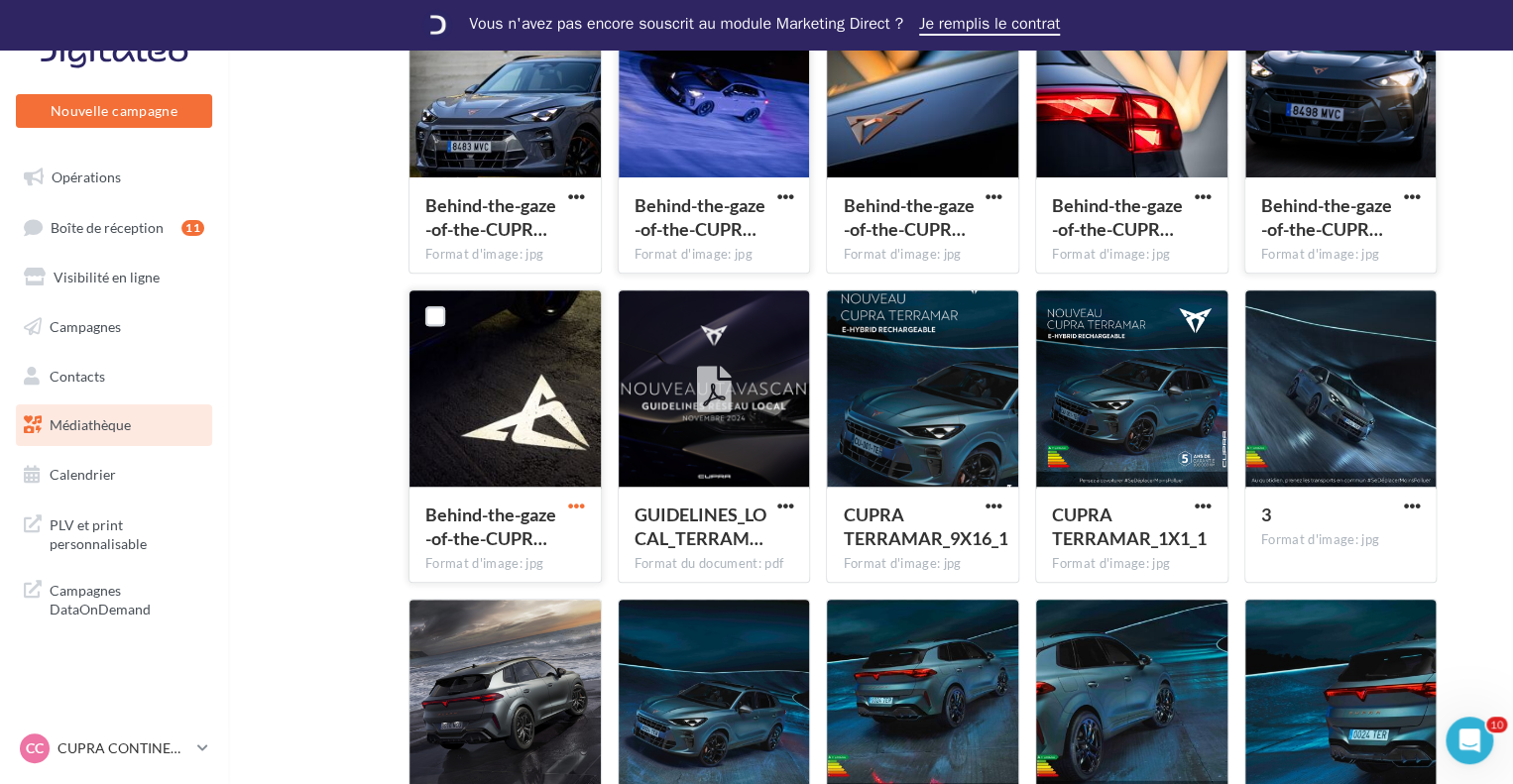 click at bounding box center [576, 505] 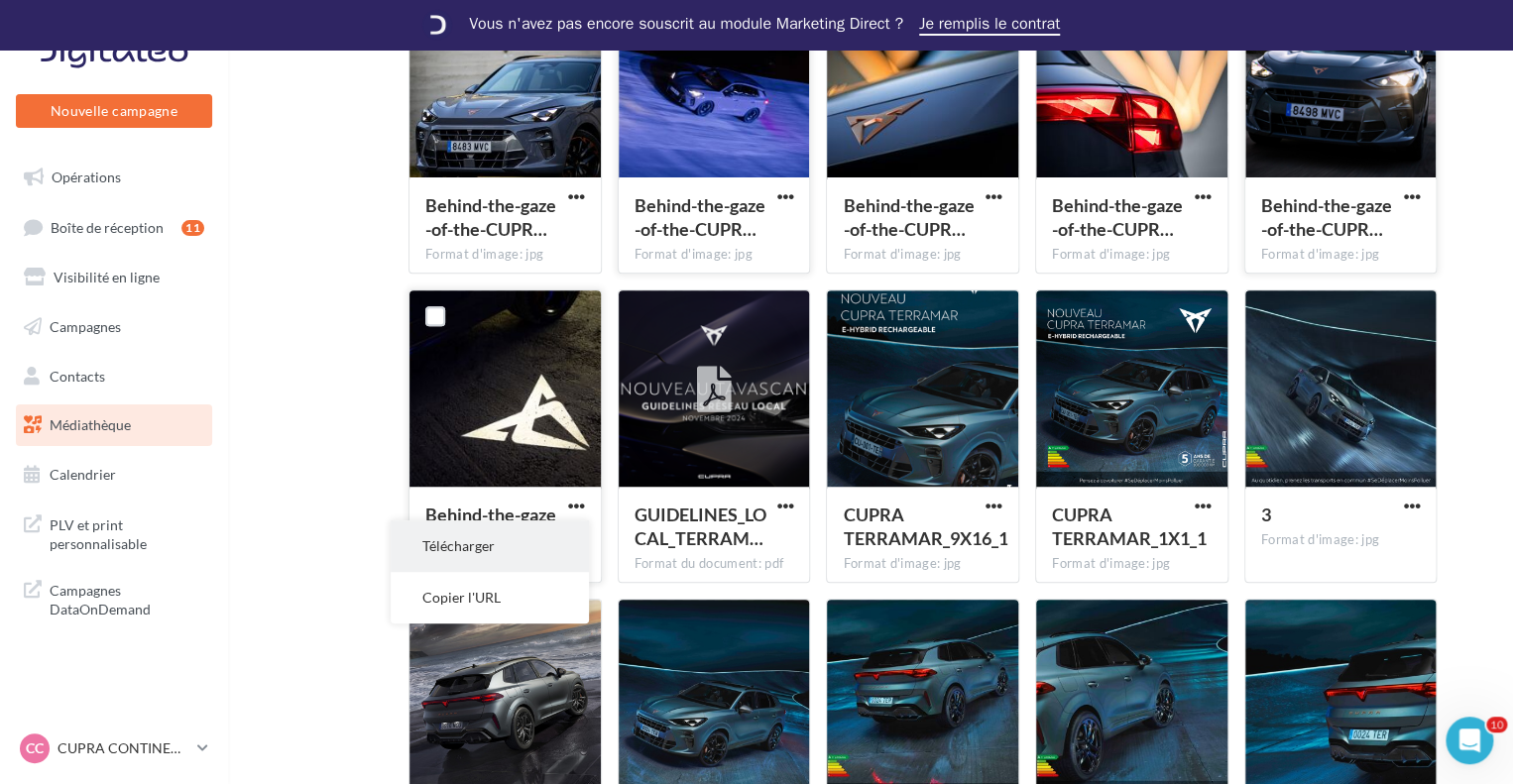 click on "Télécharger" at bounding box center [490, 546] 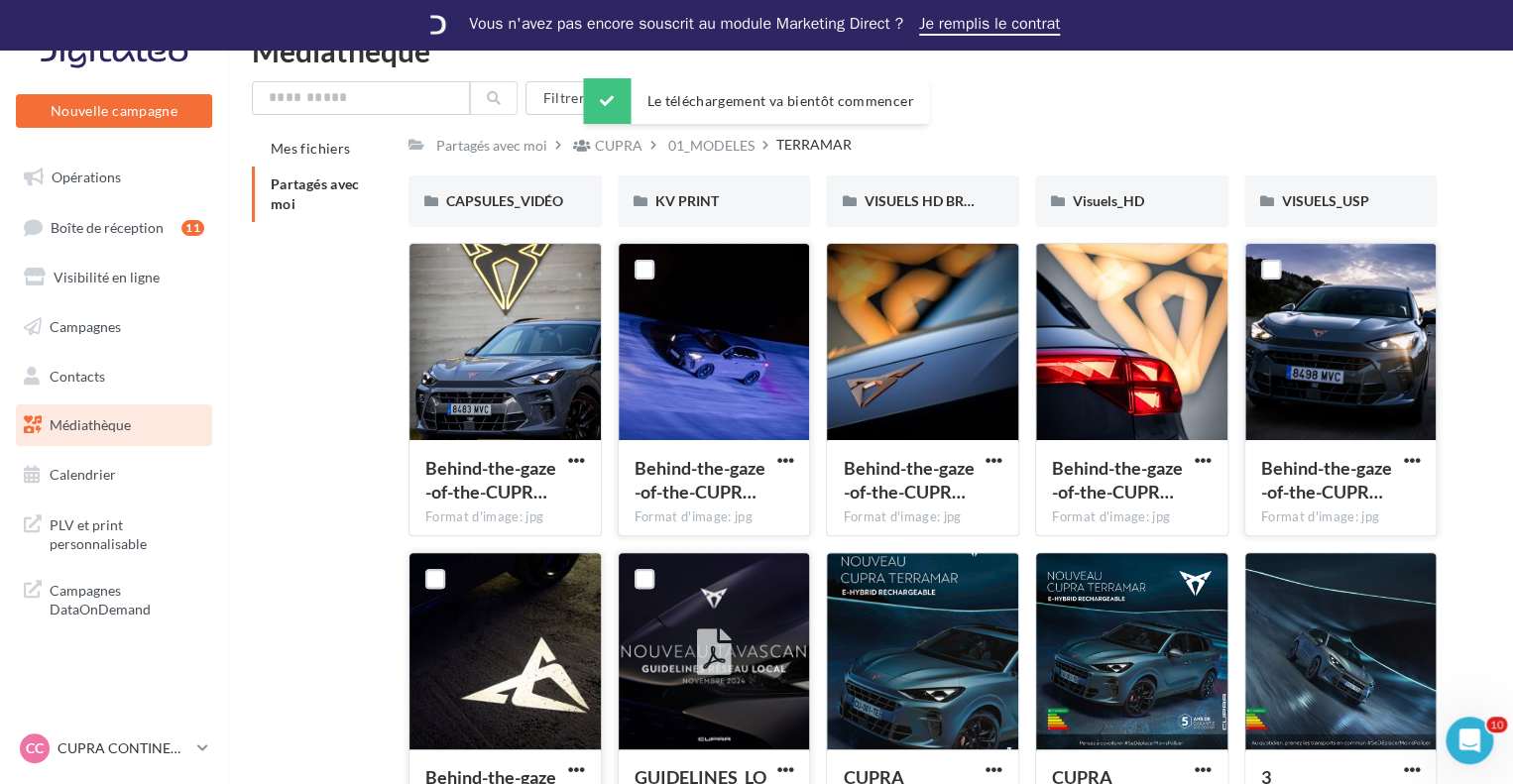 scroll, scrollTop: 0, scrollLeft: 0, axis: both 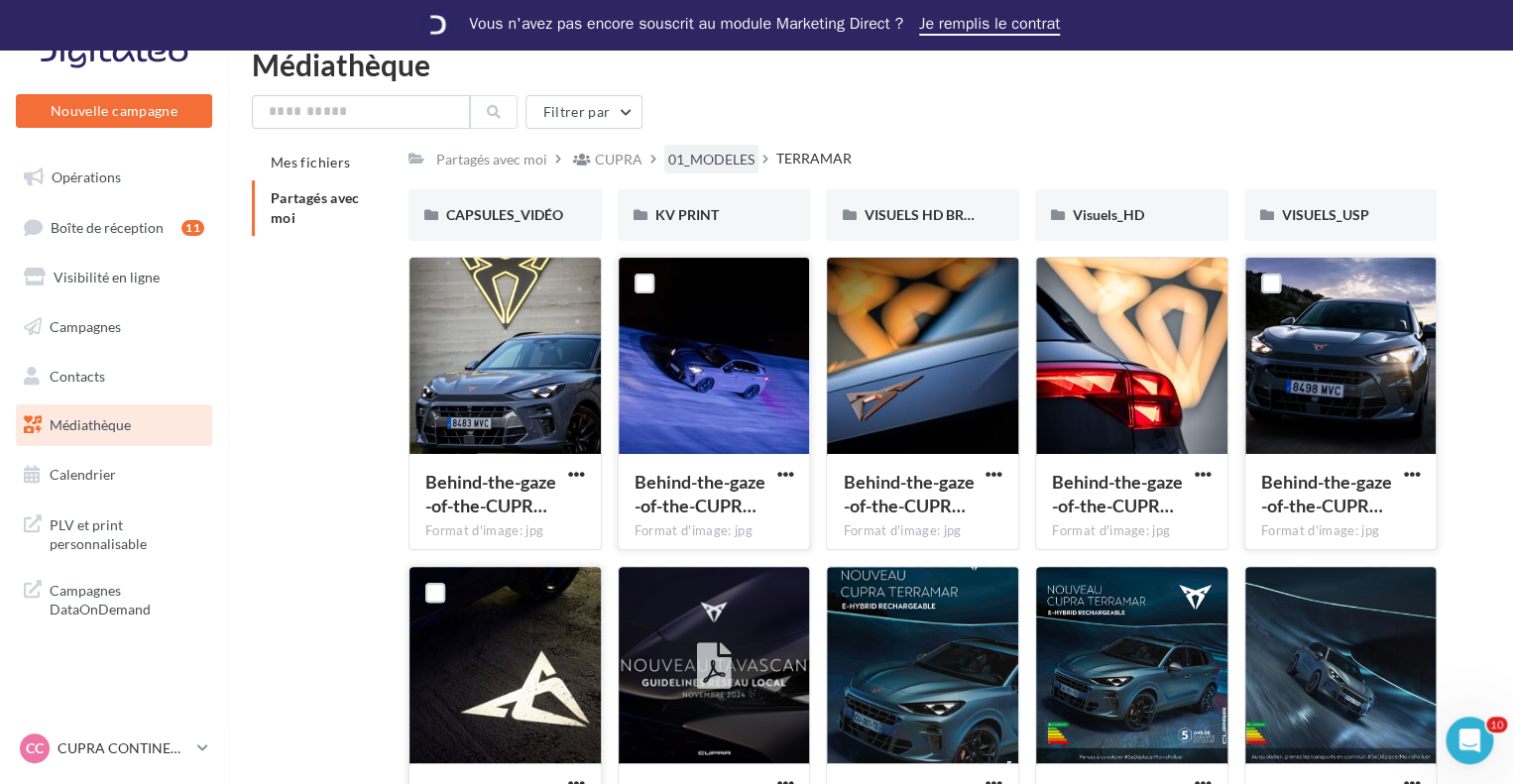 click on "01_MODELES" at bounding box center (711, 160) 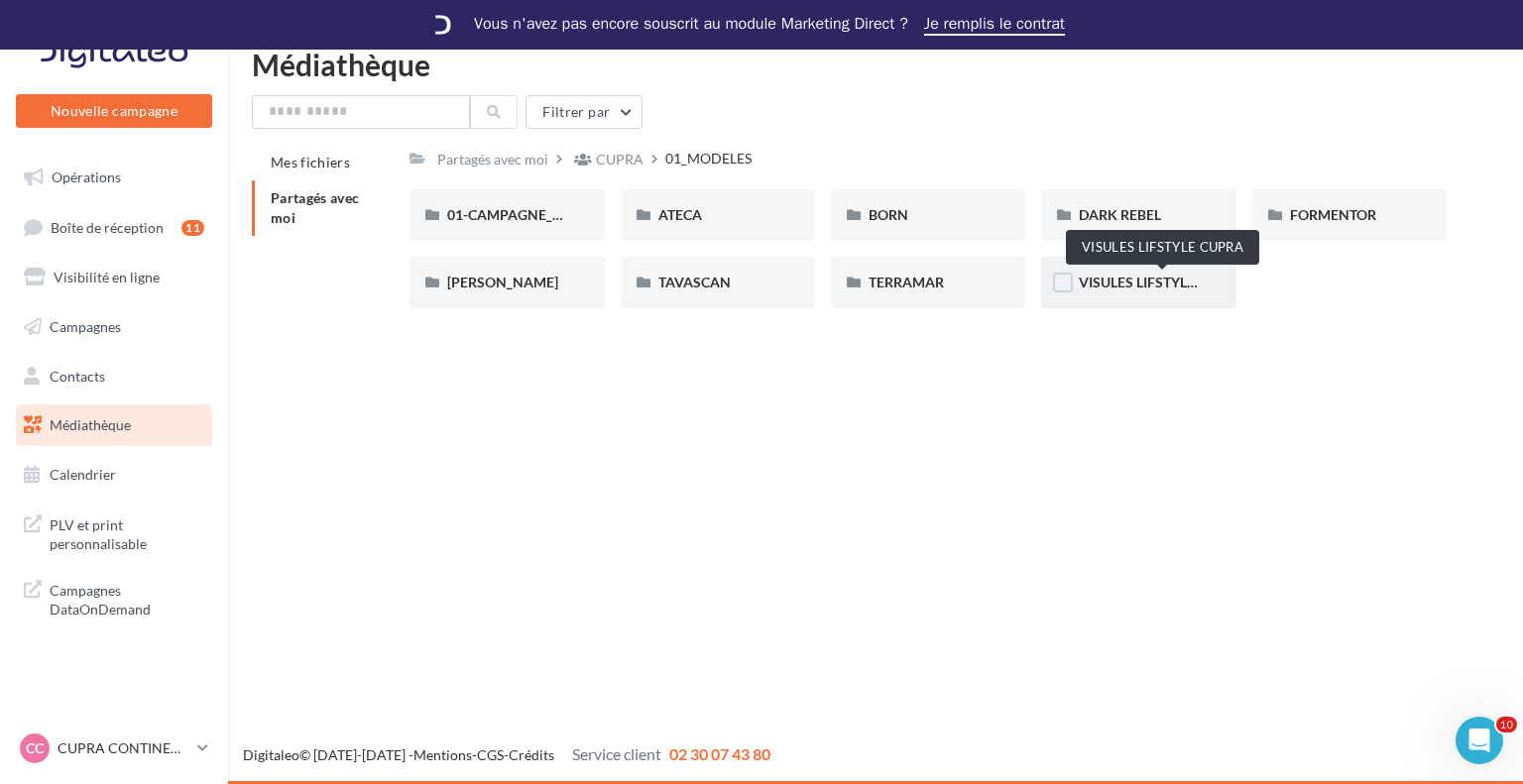 click on "VISULES LIFSTYLE CUPRA" at bounding box center [1161, 281] 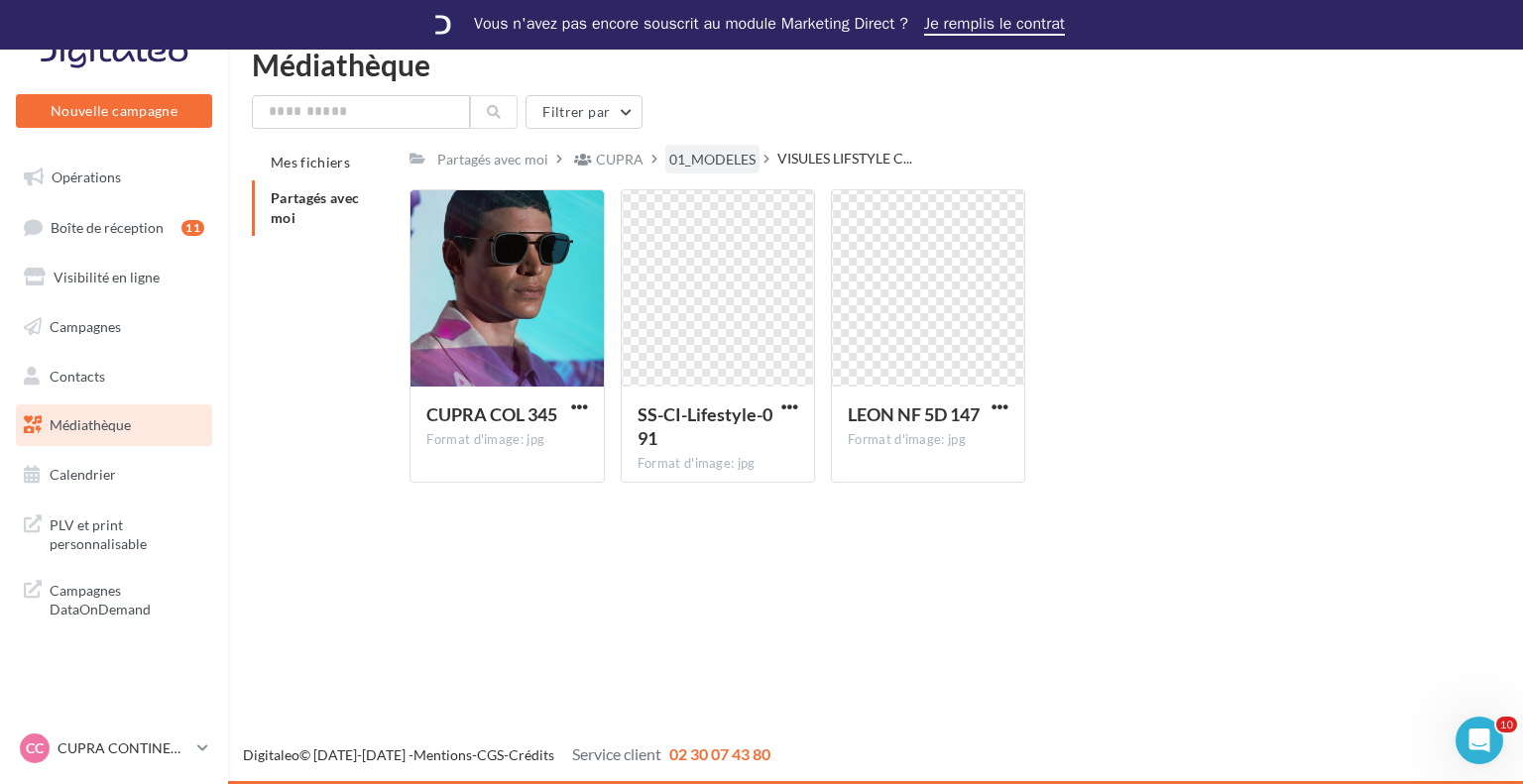 click on "01_MODELES" at bounding box center [712, 160] 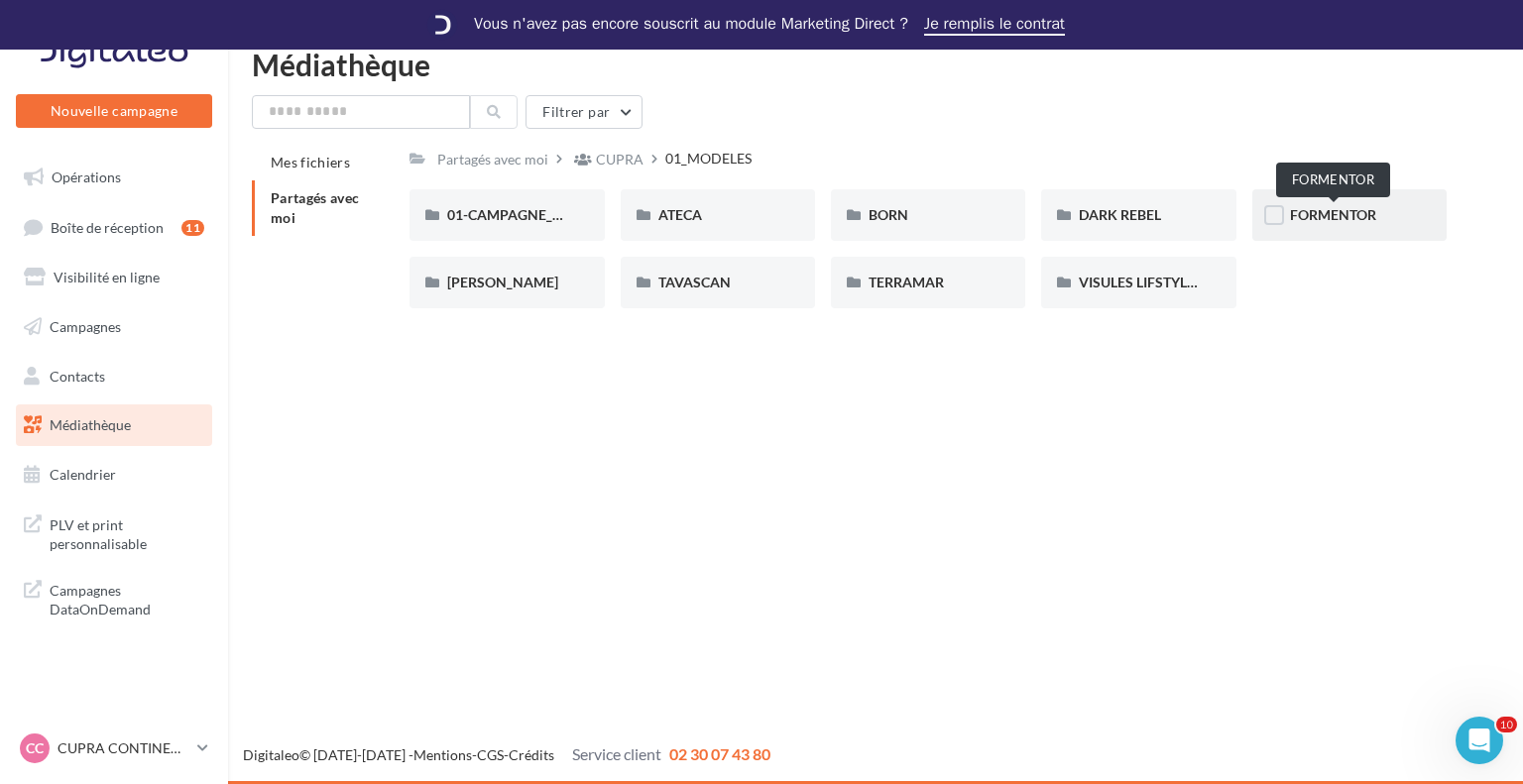 click on "FORMENTOR" at bounding box center [1333, 214] 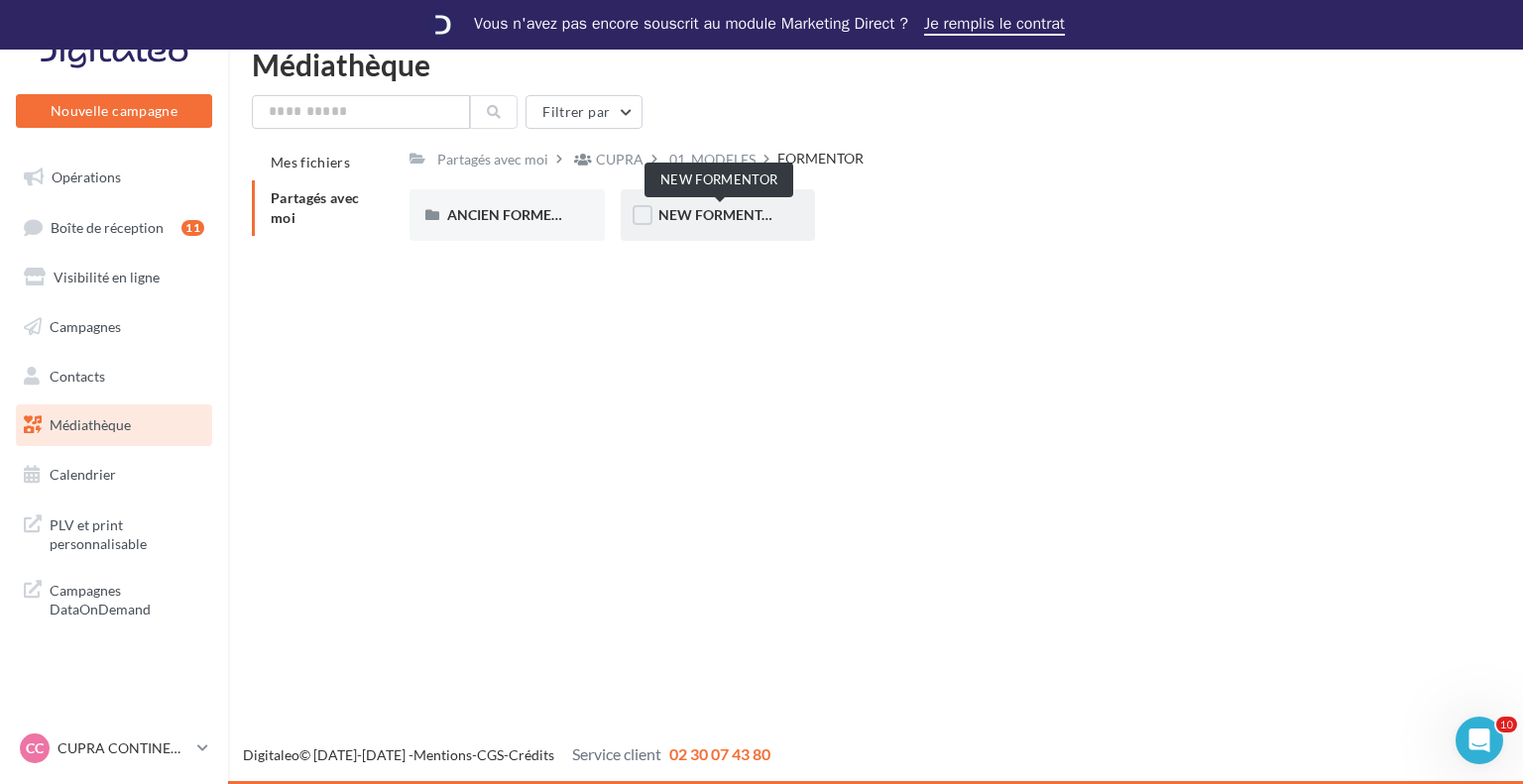 click on "NEW FORMENTOR" at bounding box center [720, 214] 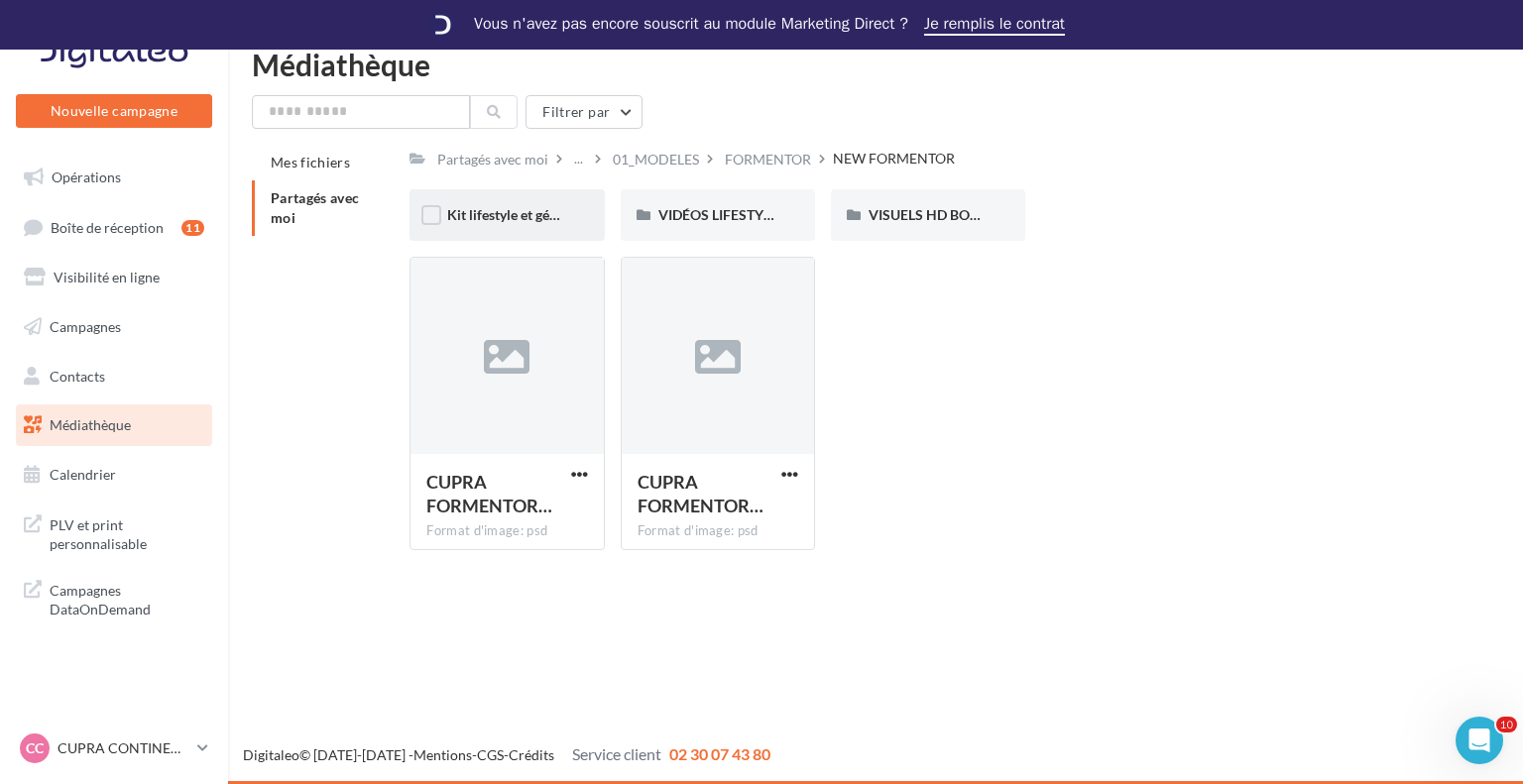 click on "Kit lifestyle et générique" at bounding box center (522, 214) 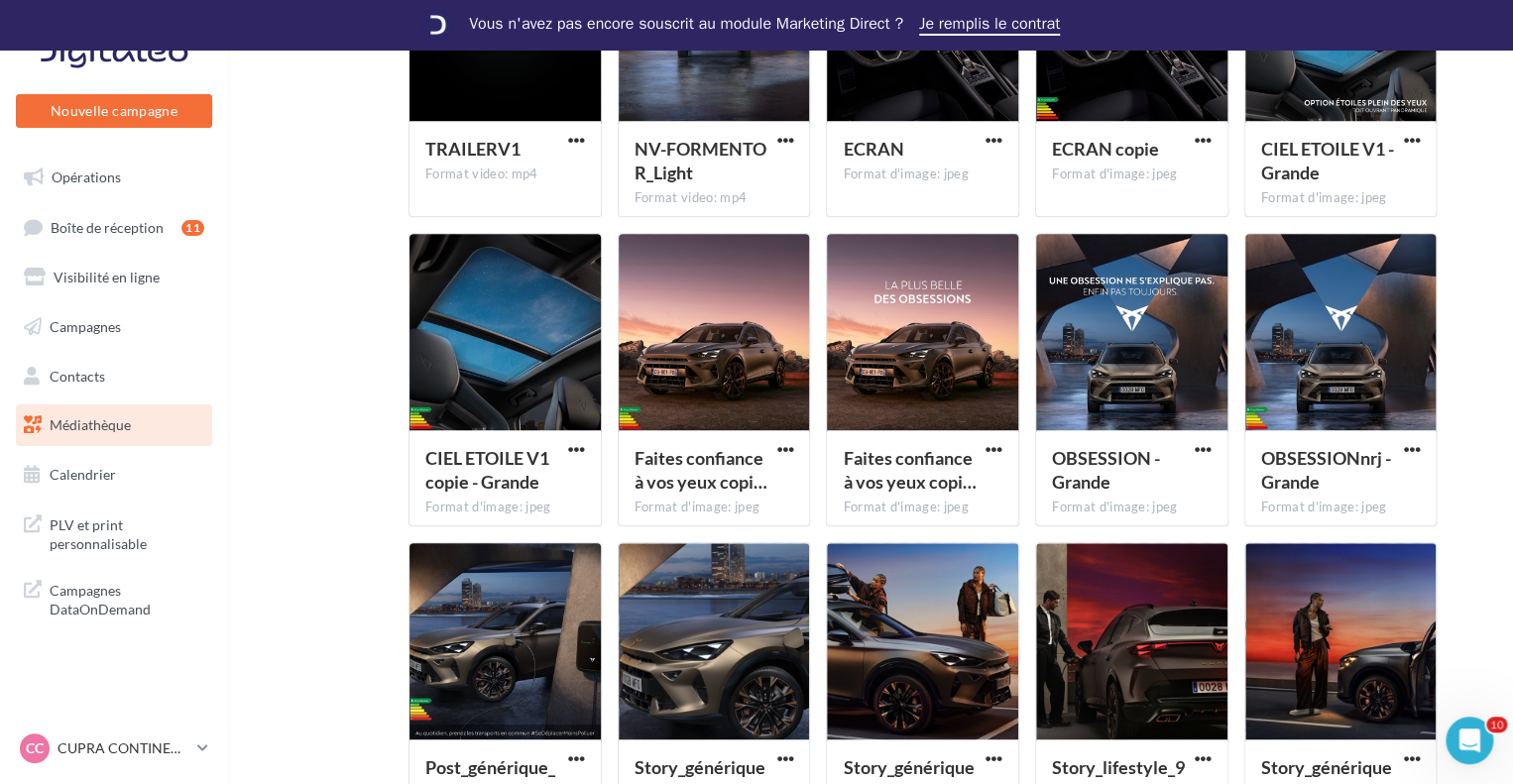 scroll, scrollTop: 698, scrollLeft: 0, axis: vertical 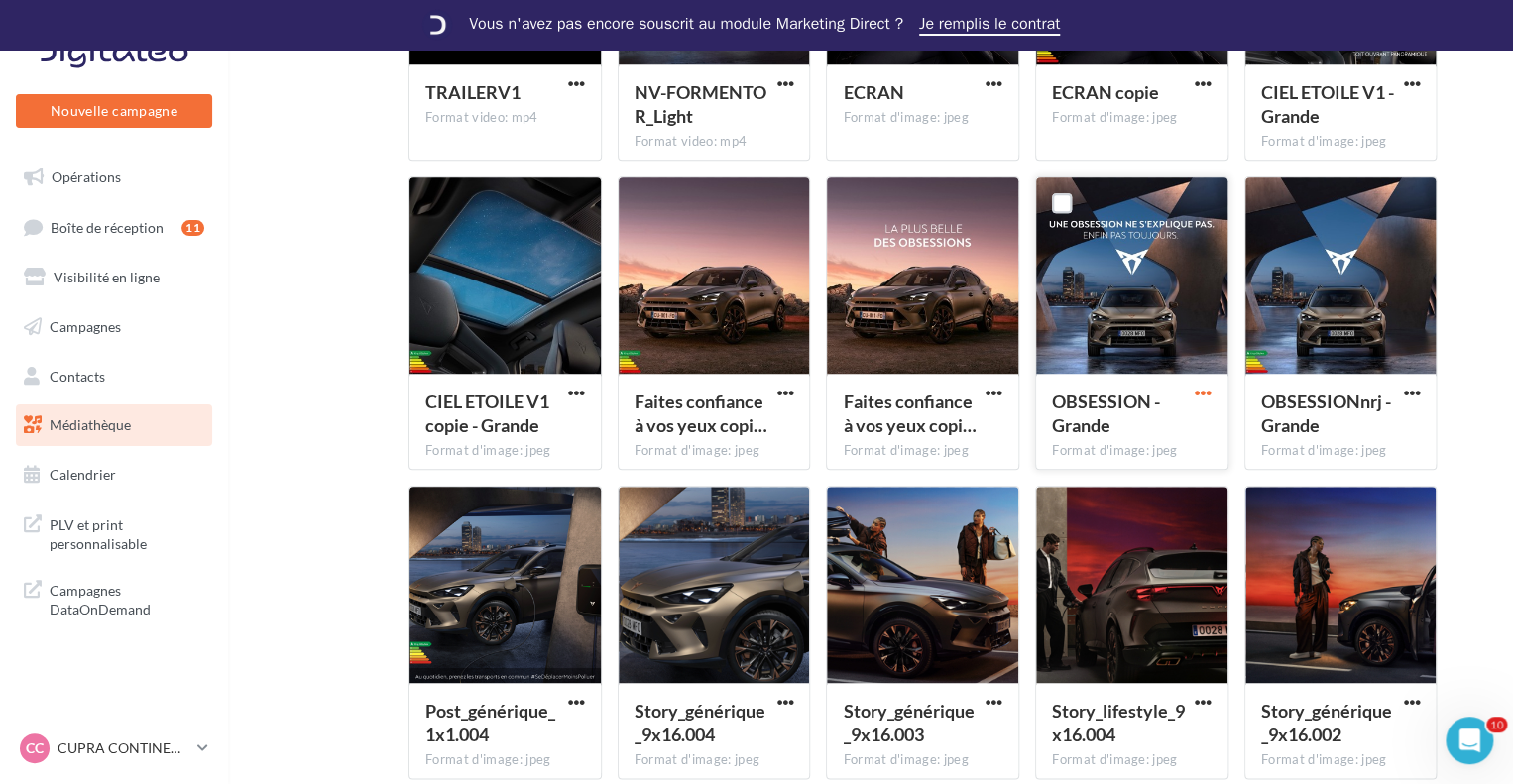 click at bounding box center [1203, 392] 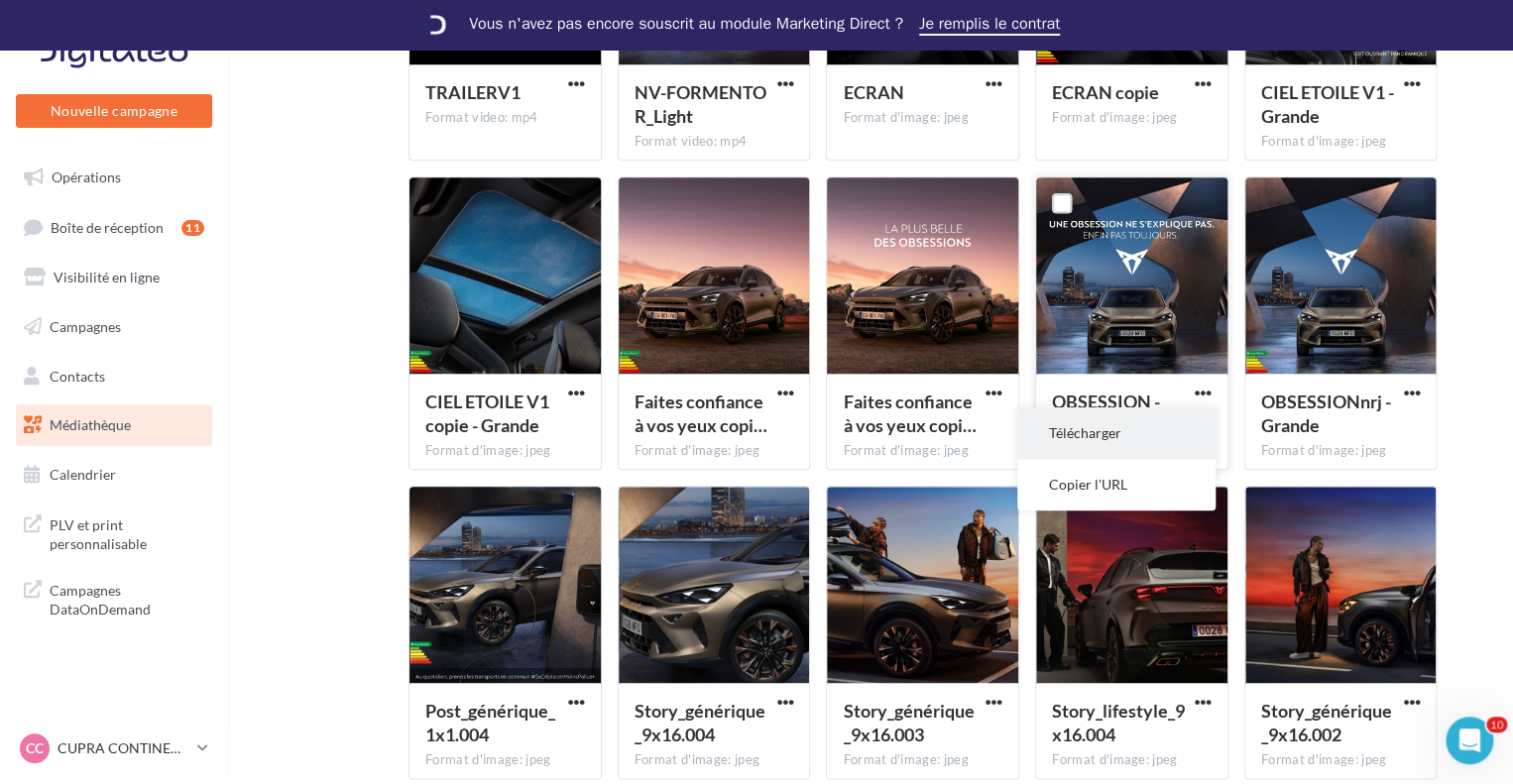 click on "Télécharger" at bounding box center (1116, 433) 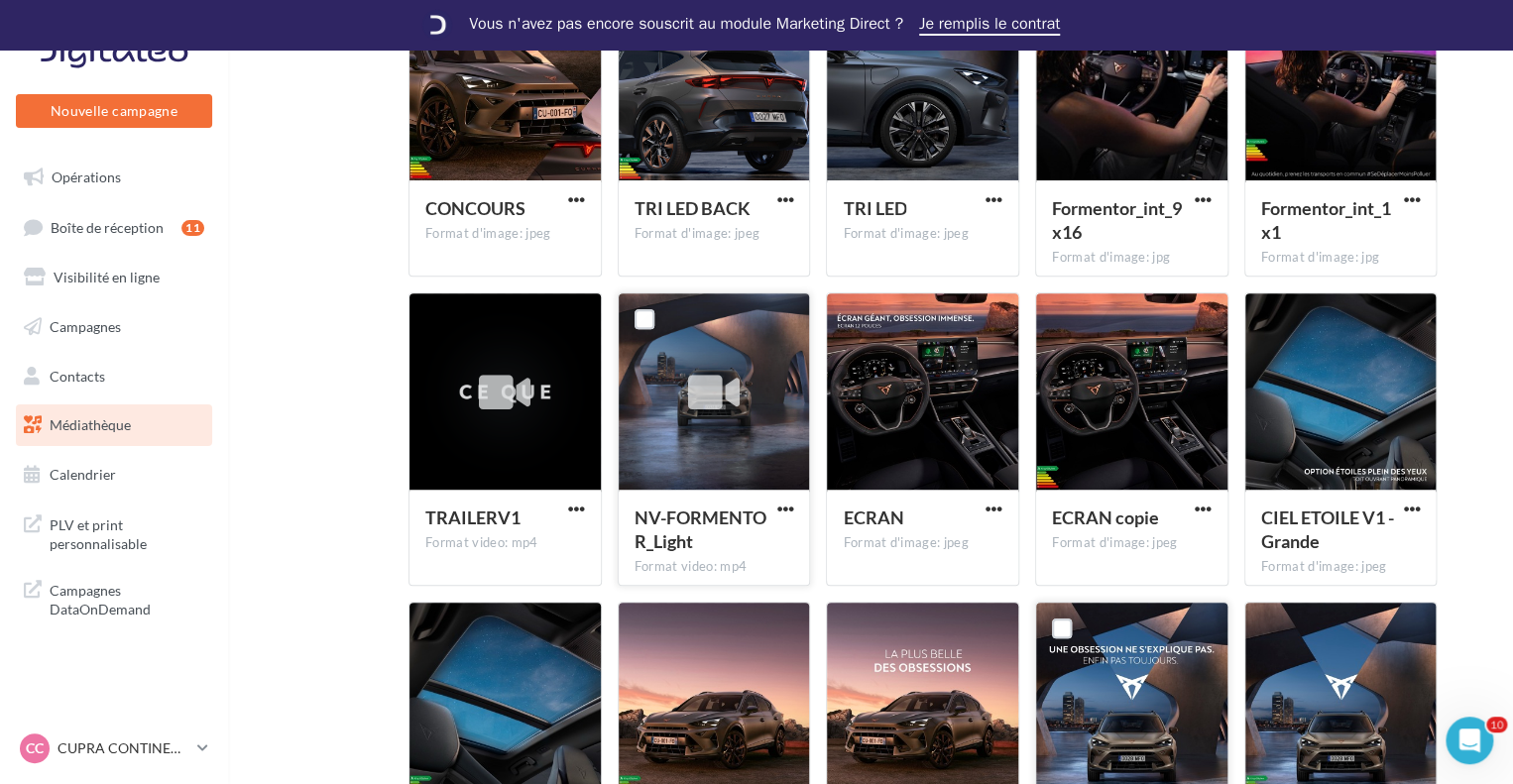scroll, scrollTop: 264, scrollLeft: 0, axis: vertical 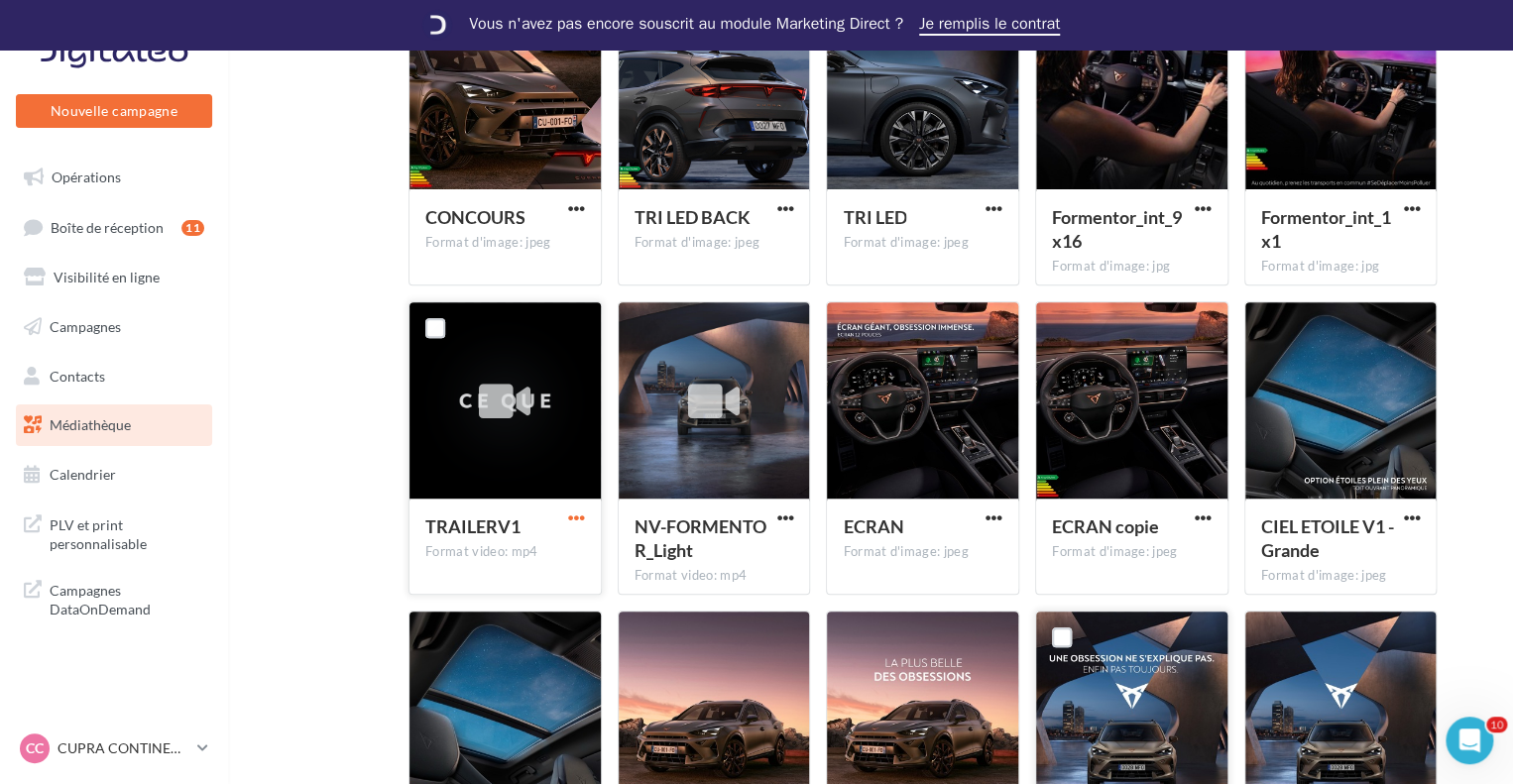 click at bounding box center [576, 517] 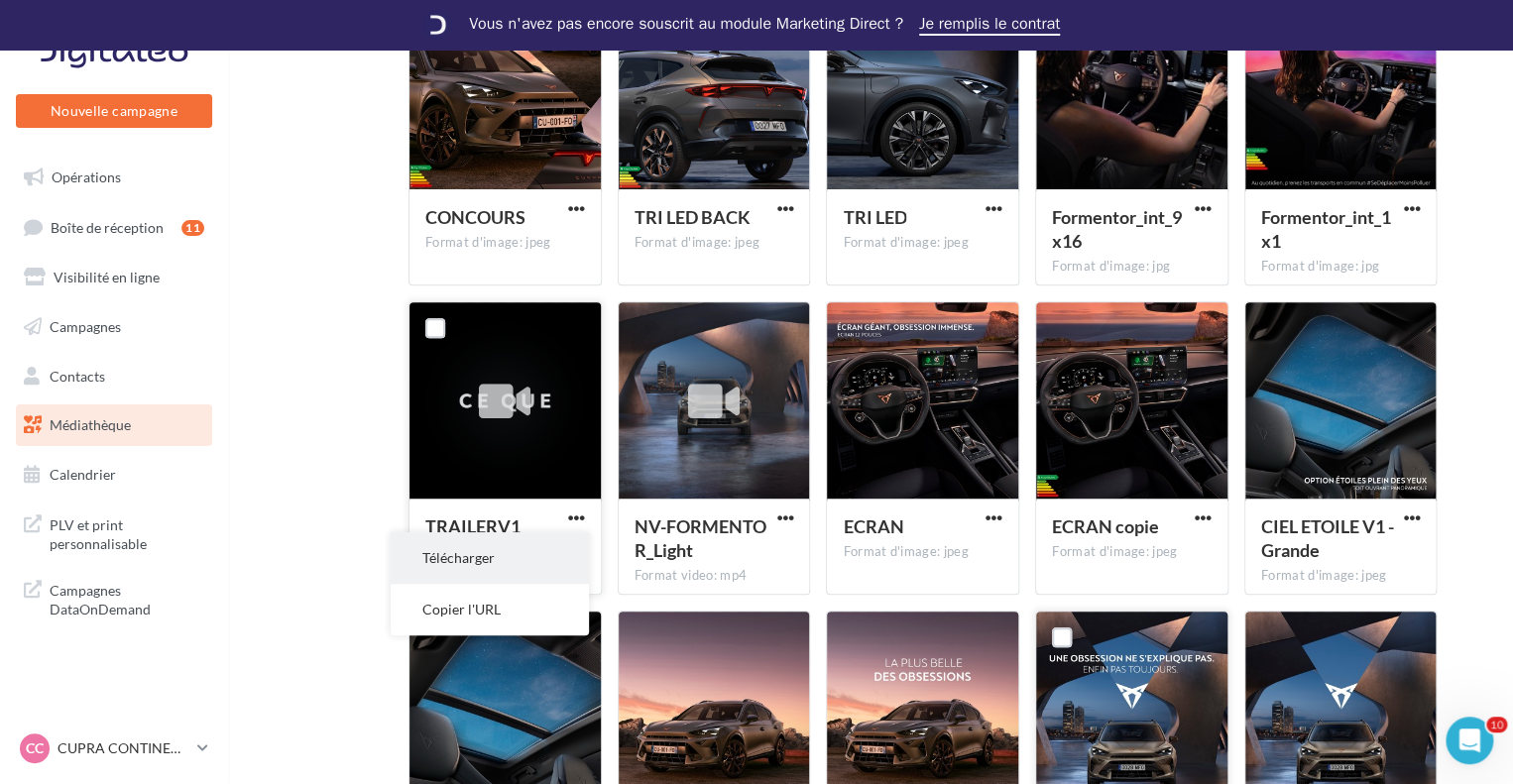 click on "Télécharger" at bounding box center [490, 558] 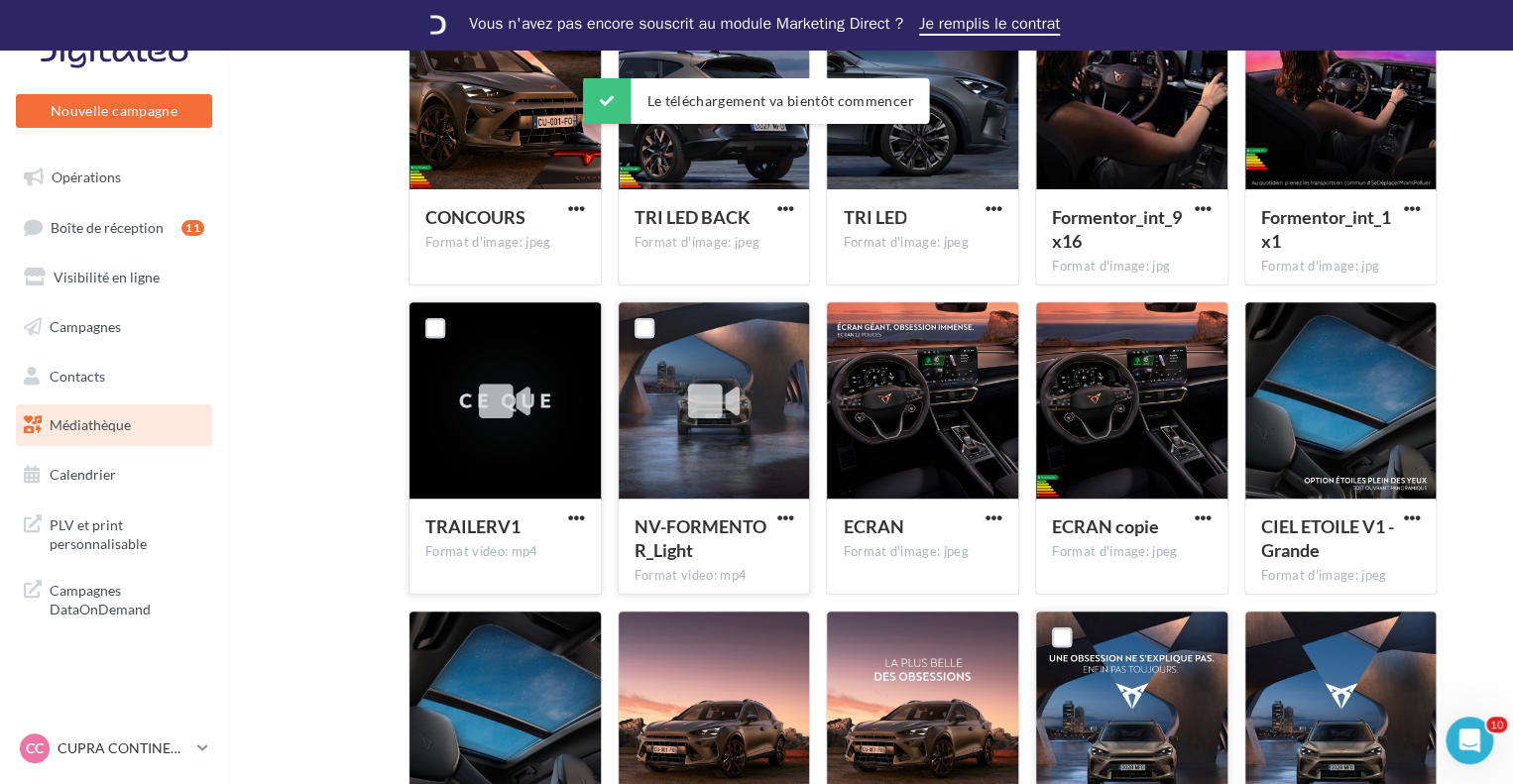 scroll, scrollTop: 0, scrollLeft: 0, axis: both 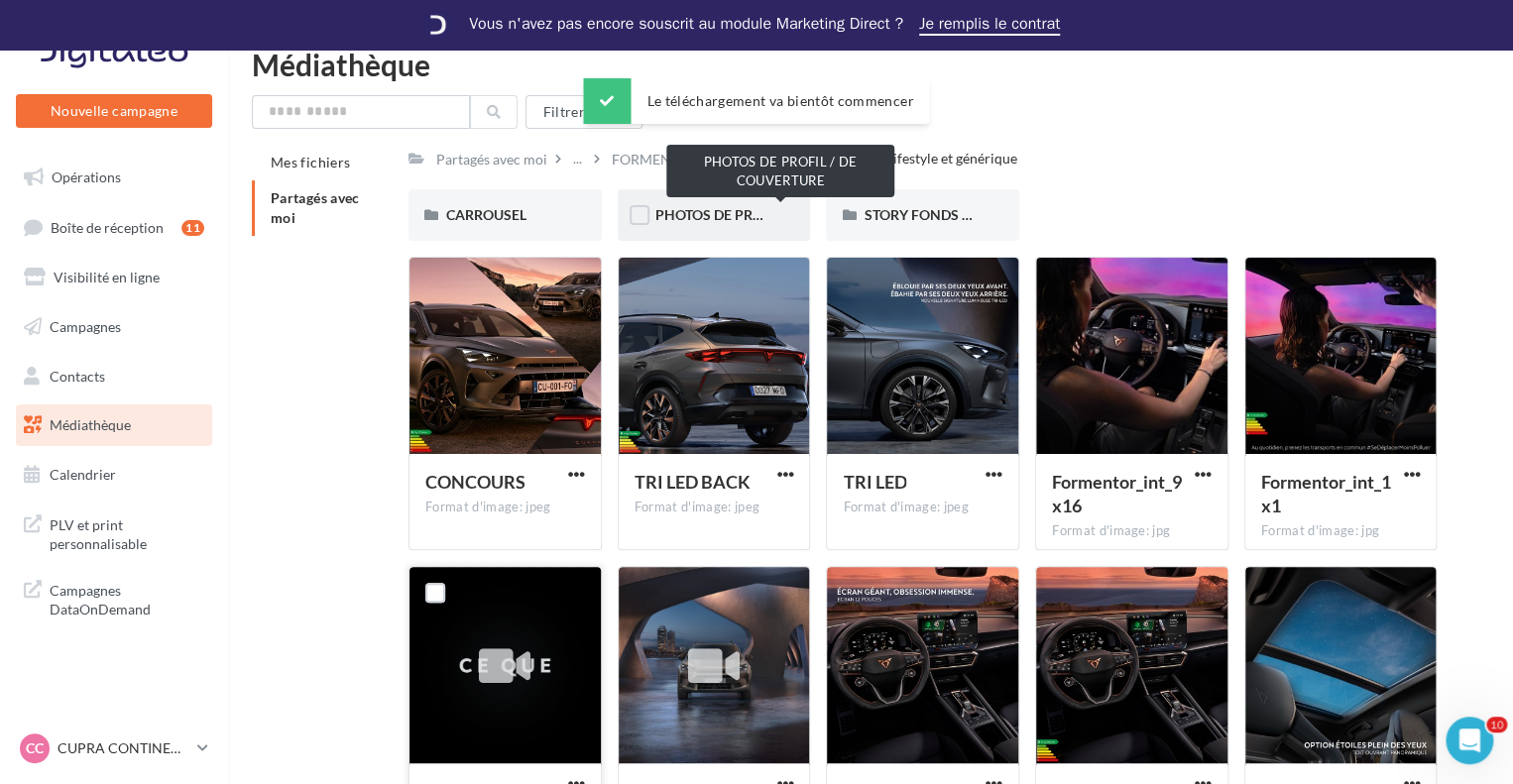 click on "PHOTOS DE PROFIL / DE COUVERTURE" at bounding box center [780, 214] 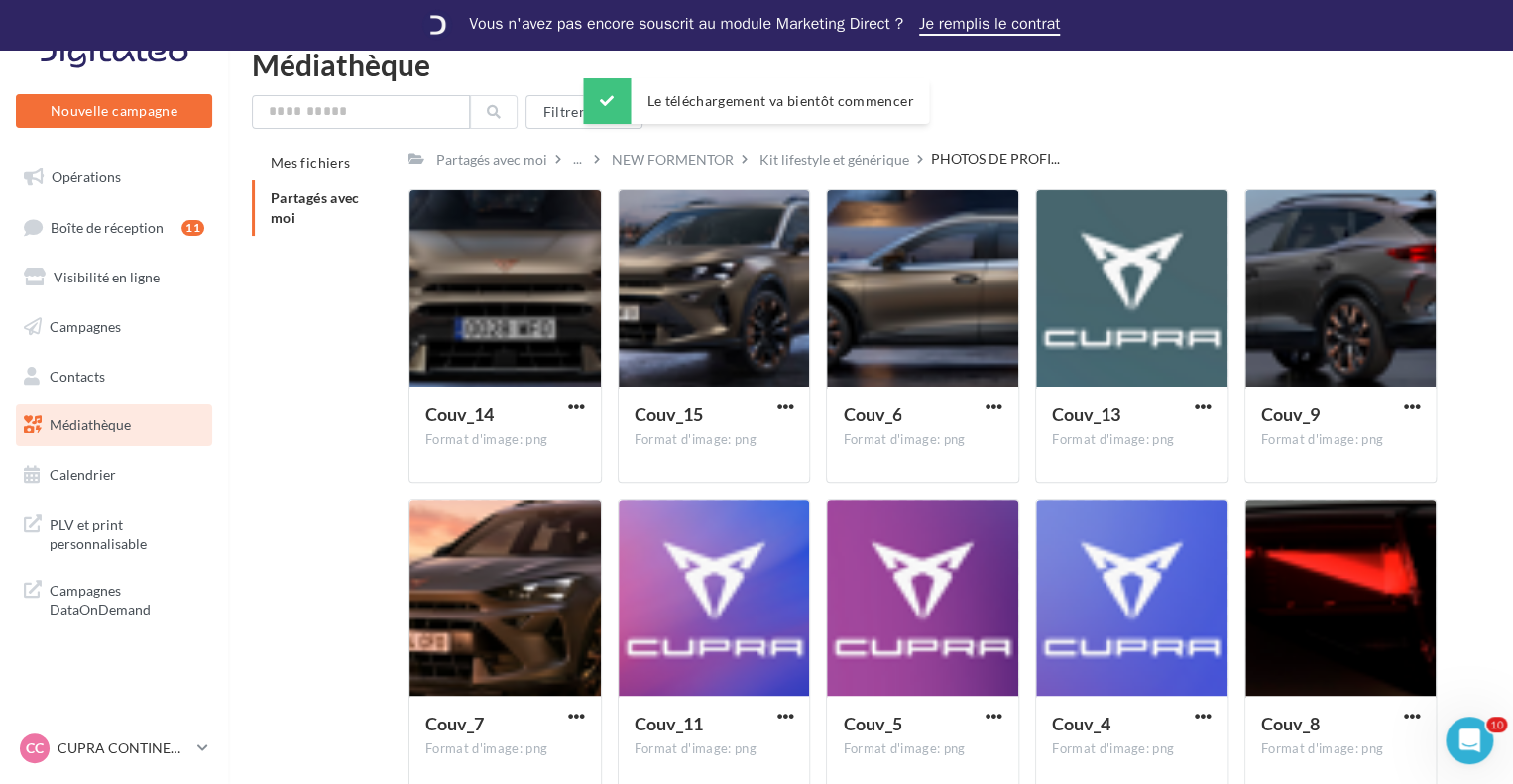 click on "Filtrer par
Mes fichiers
Partagés avec moi
Partagés avec moi        ...         NEW FORMENTOR          Kit lifestyle et générique        PHOTOS DE PROFI...                  C           Partagé par  CUPRA
Couv_14  Format d'image: png                   Couv_14
Couv_15  Format d'image: png                   Couv_15
Couv_6  Format d'image: png                   Couv_6
Couv_13  Format d'image: png                   Couv_13
Couv_9  Format d'image: png                   Couv_9
Couv_7  Format d'image: png                   Couv_7" at bounding box center [871, 451] 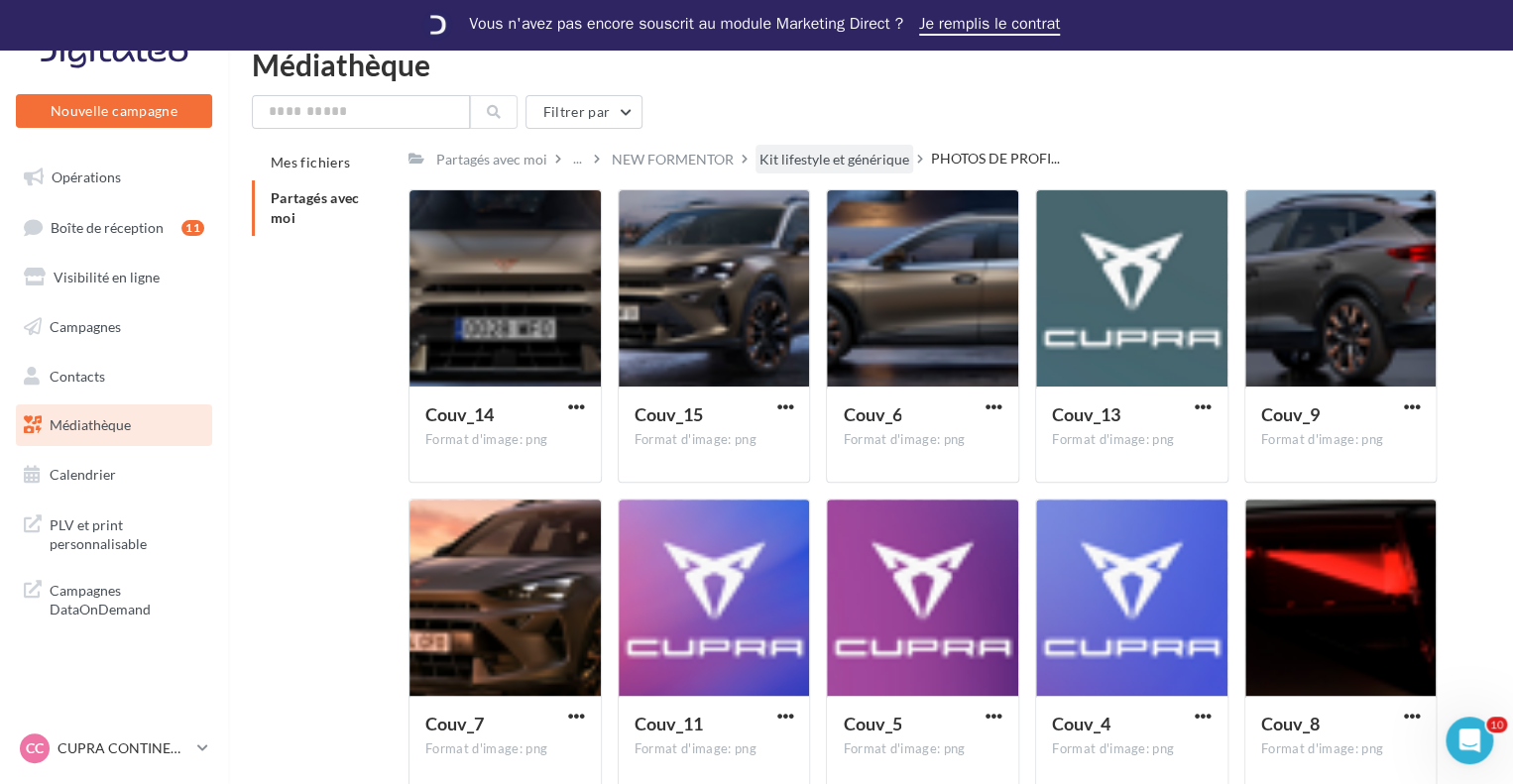 click on "Kit lifestyle et générique" at bounding box center [834, 160] 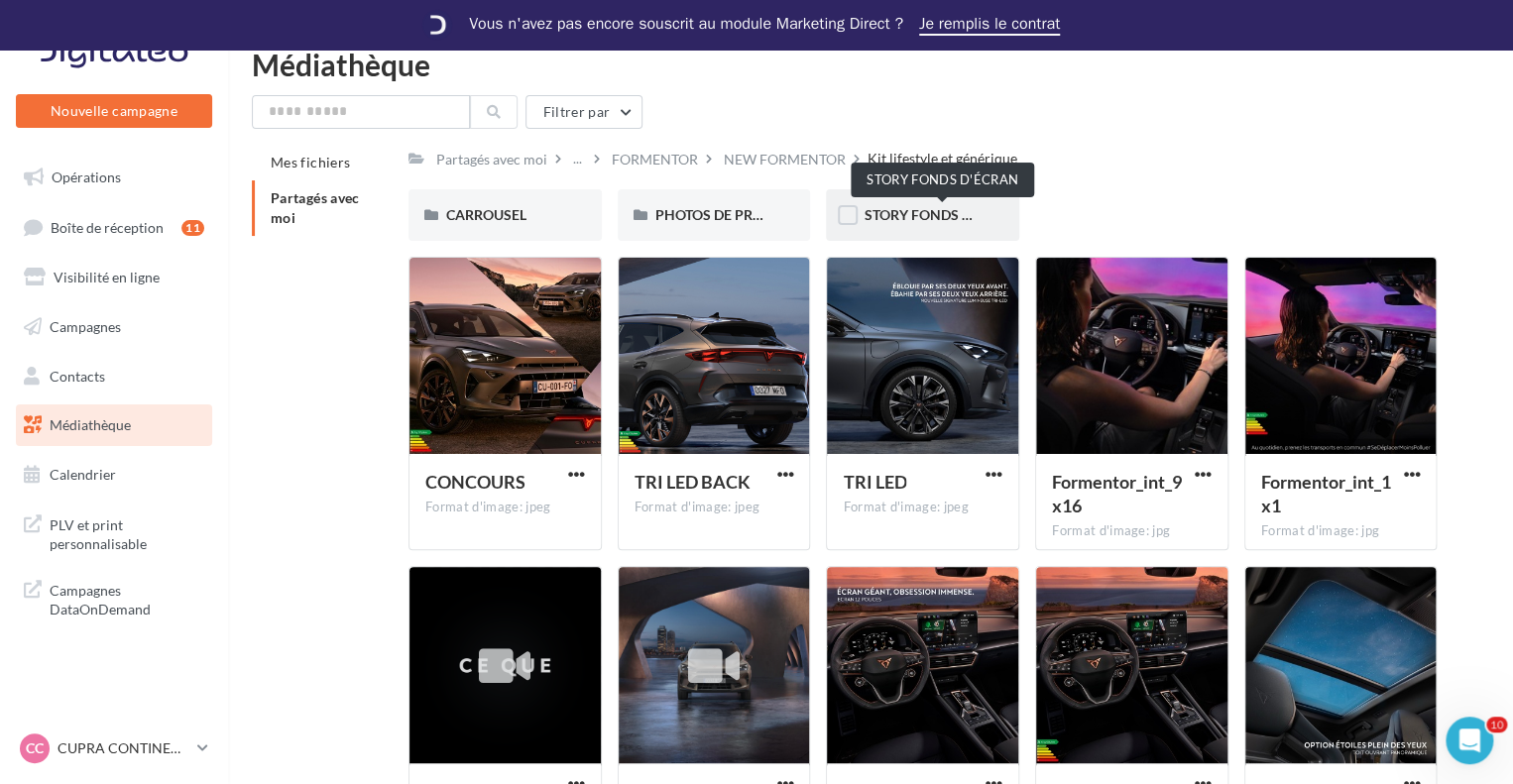 click on "STORY FONDS D'ÉCRAN" at bounding box center [942, 214] 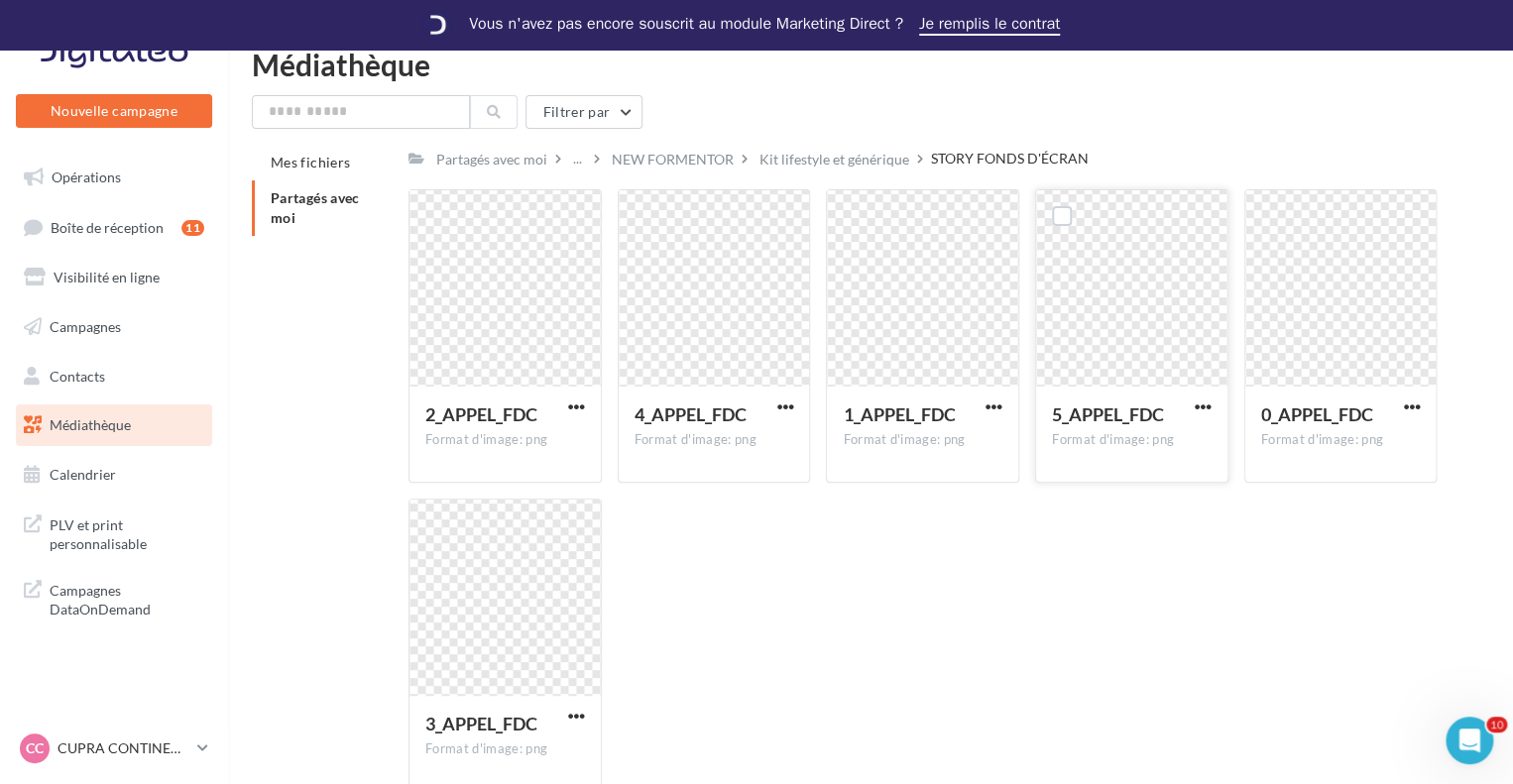 click on "5_APPEL_FDC  Format d'image: png" at bounding box center (1131, 433) 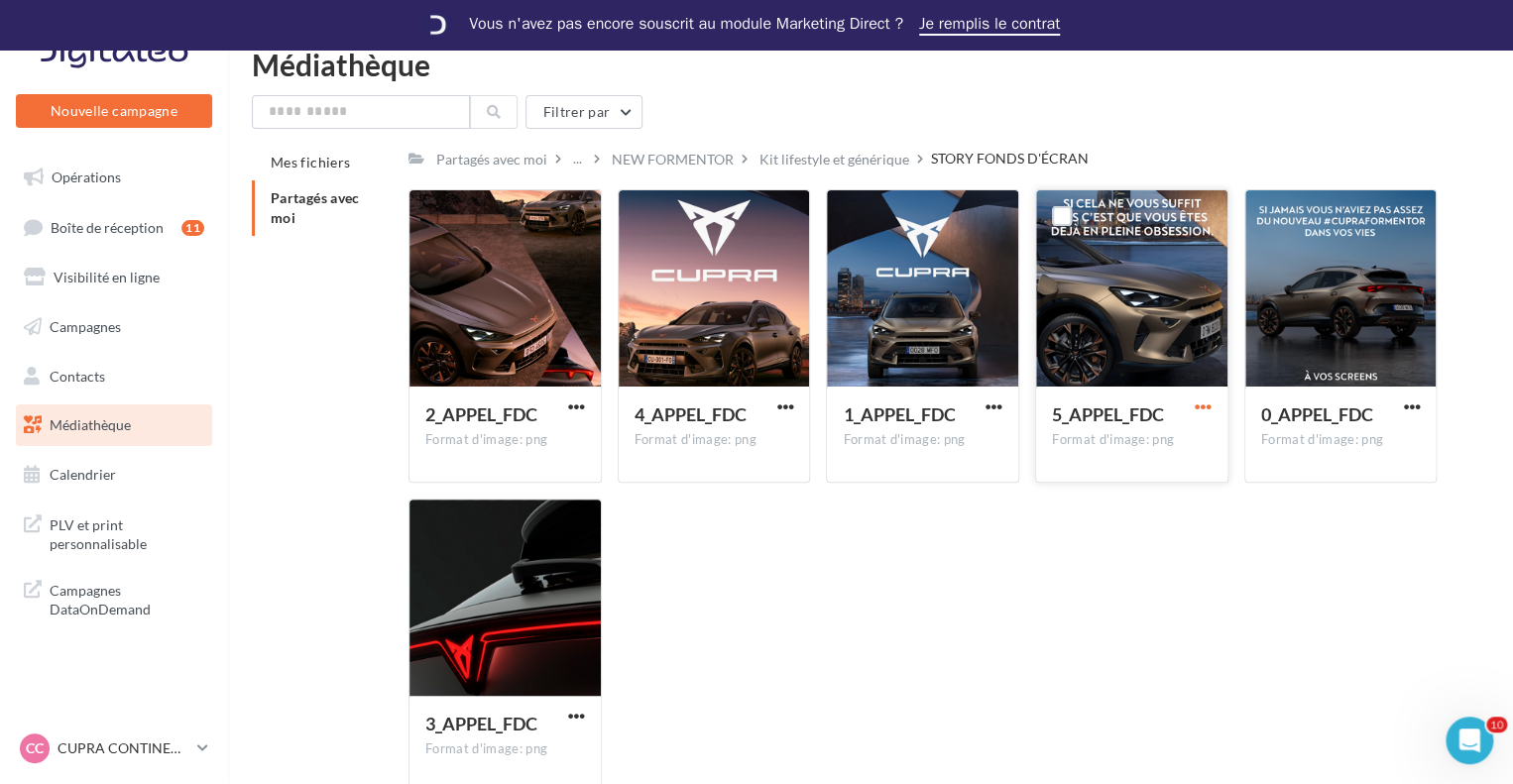 click at bounding box center (1203, 406) 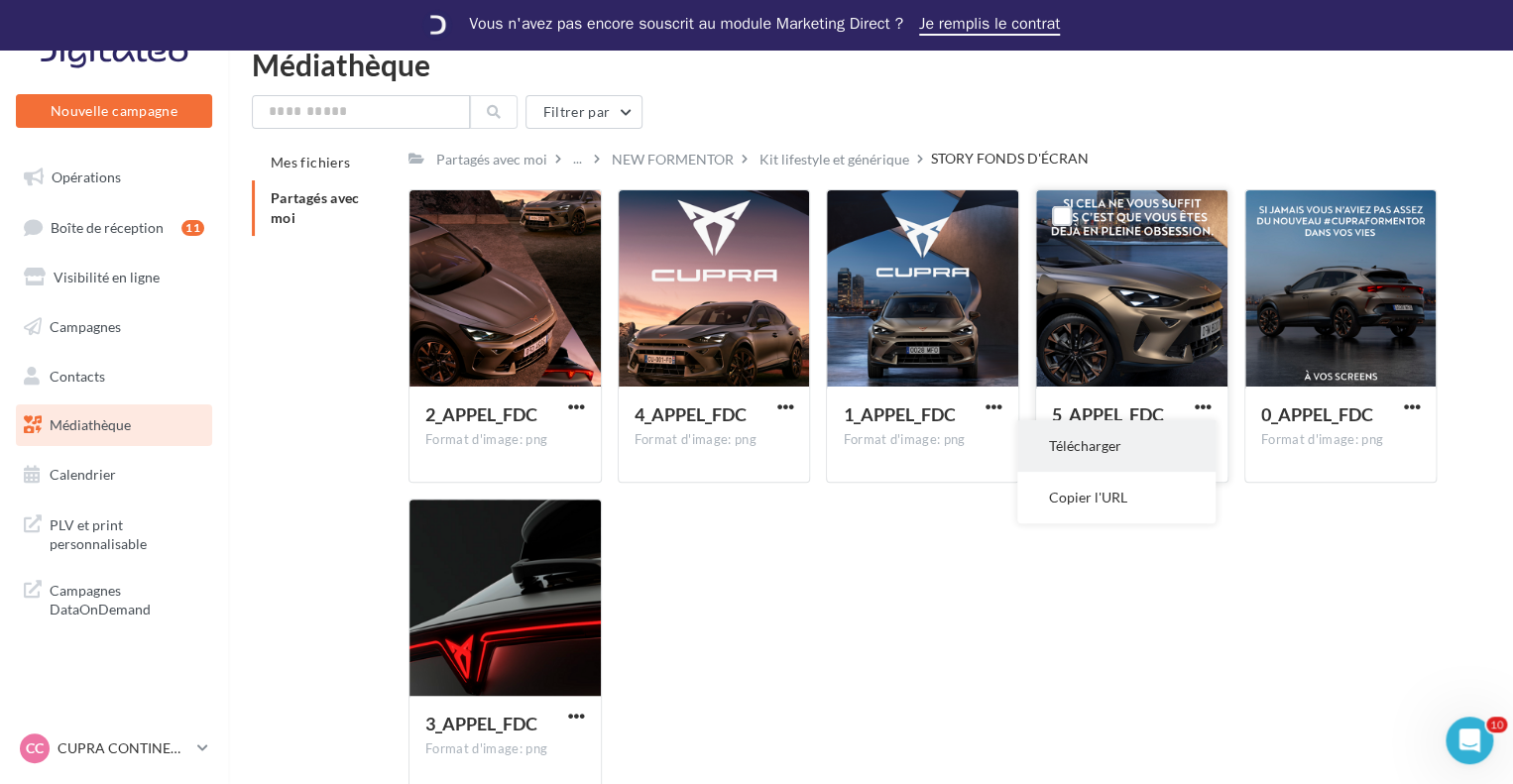 click on "Télécharger" at bounding box center [1116, 446] 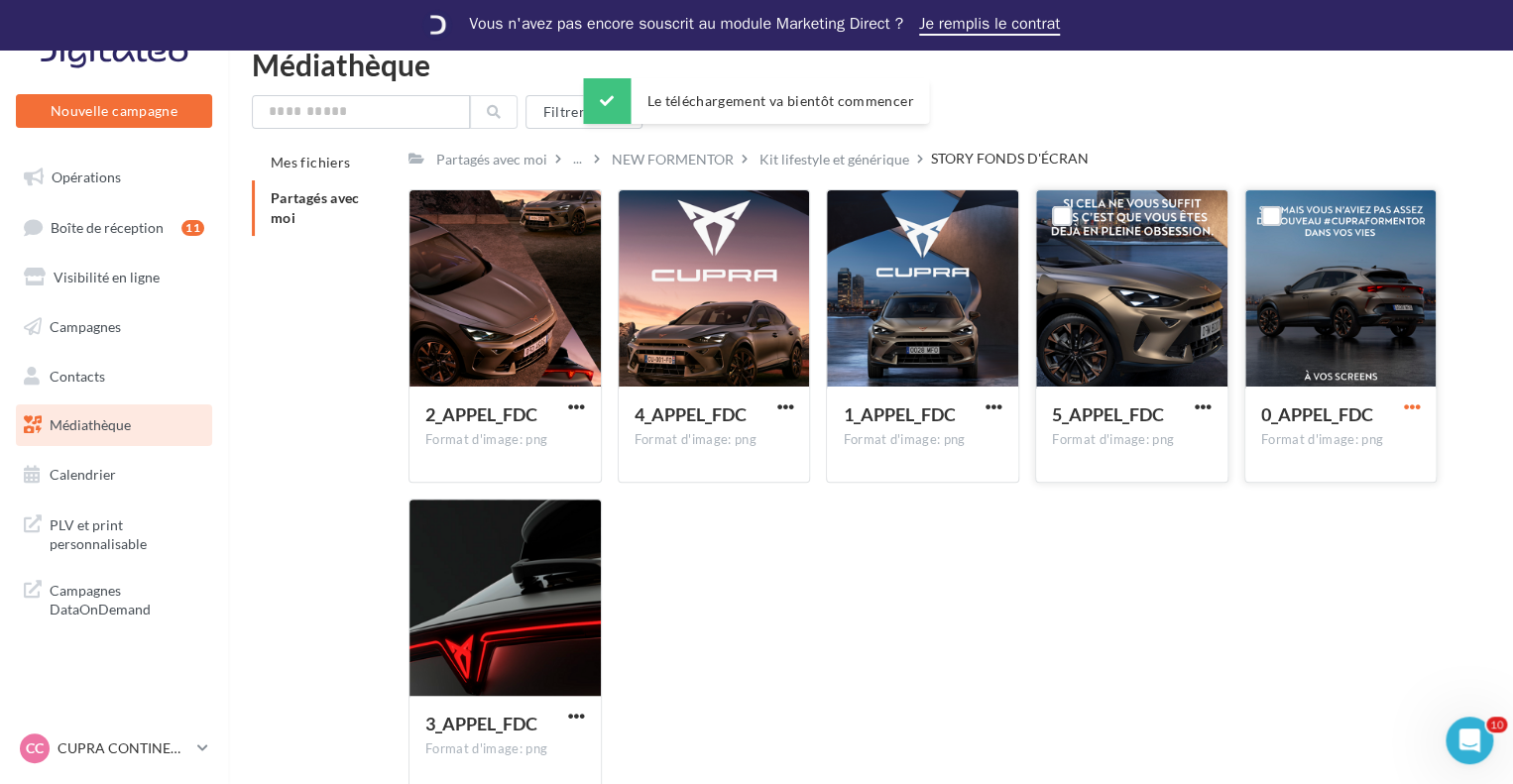click at bounding box center [1411, 406] 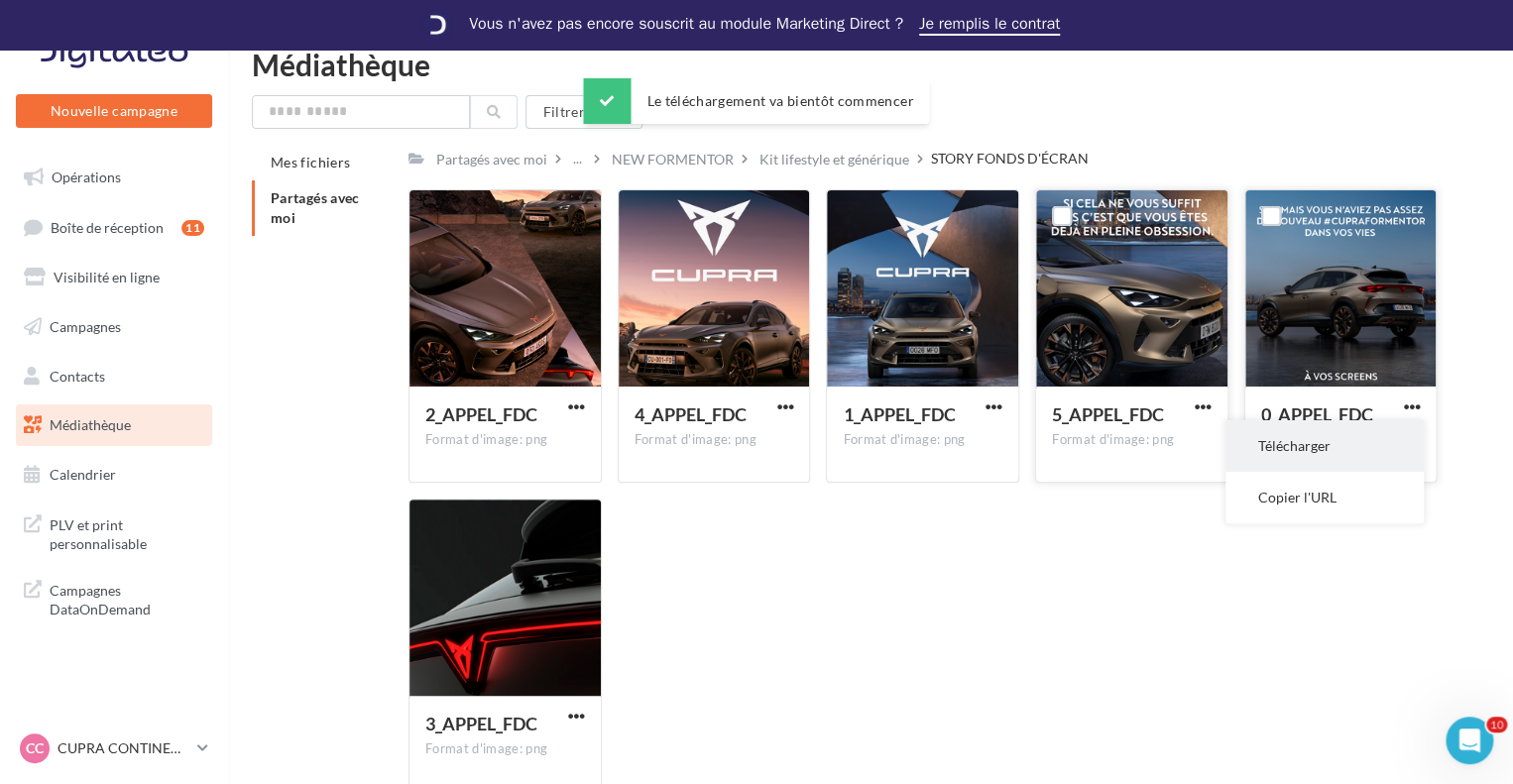 click on "Télécharger" at bounding box center [1325, 446] 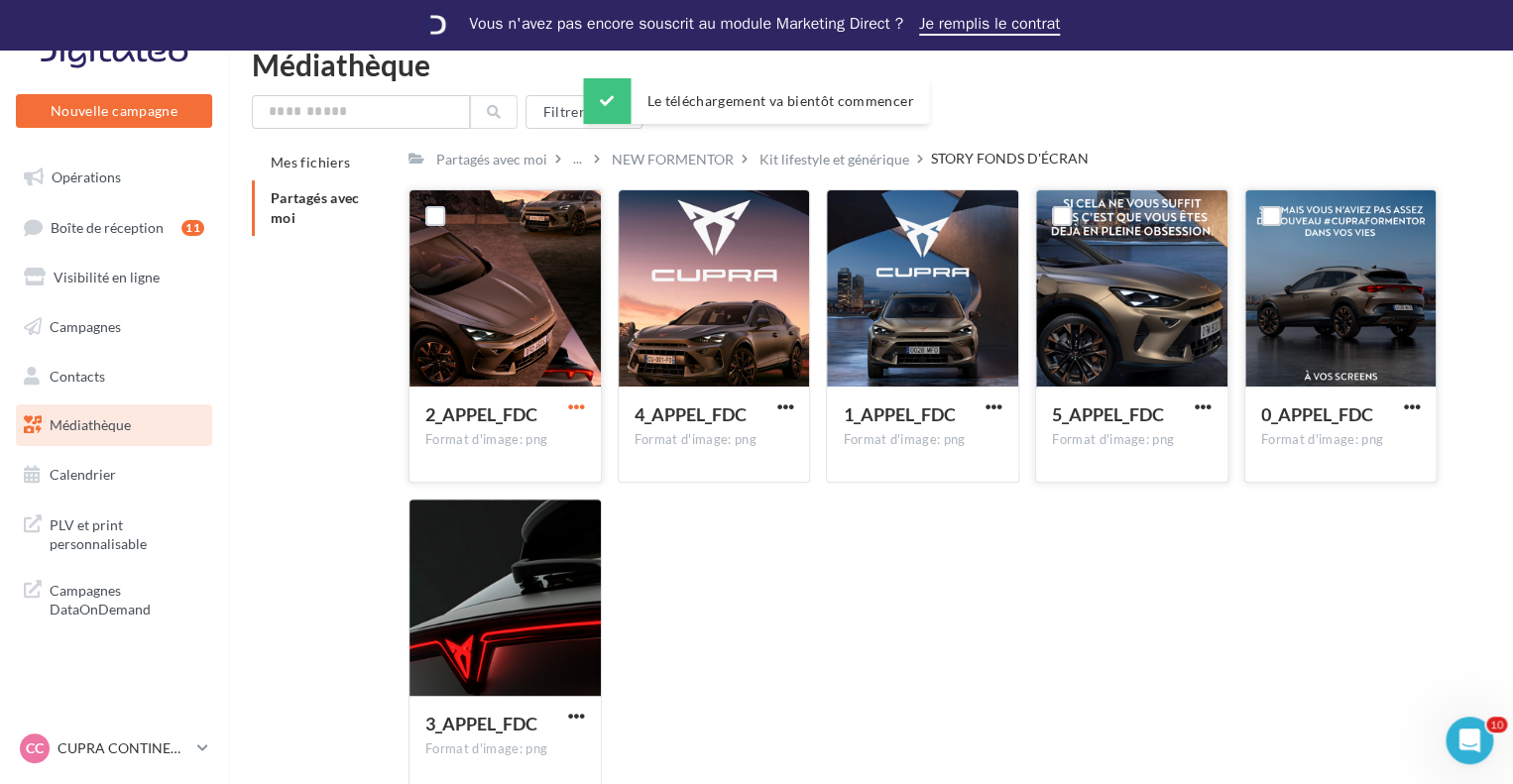click at bounding box center (576, 406) 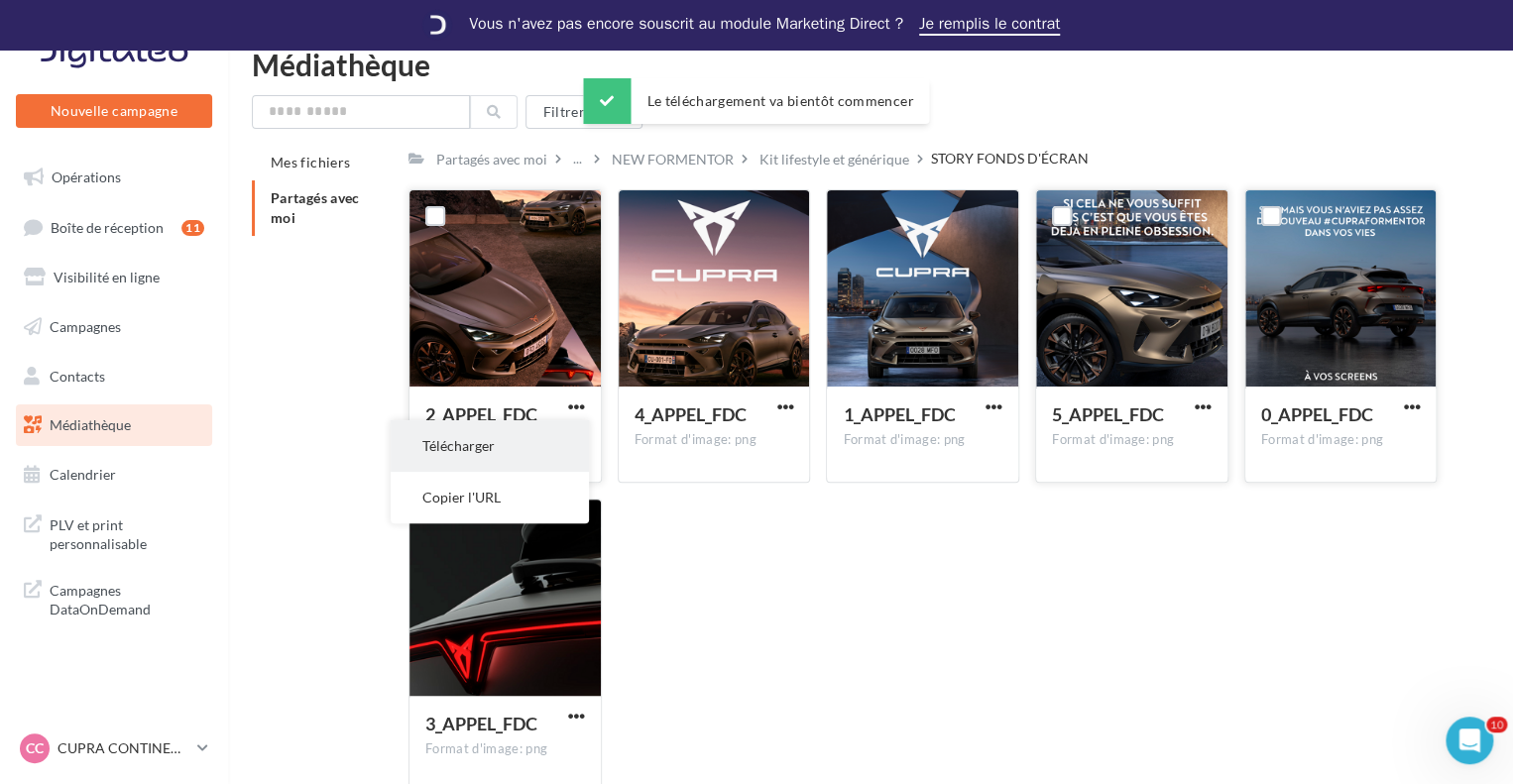 click on "Télécharger" at bounding box center [490, 446] 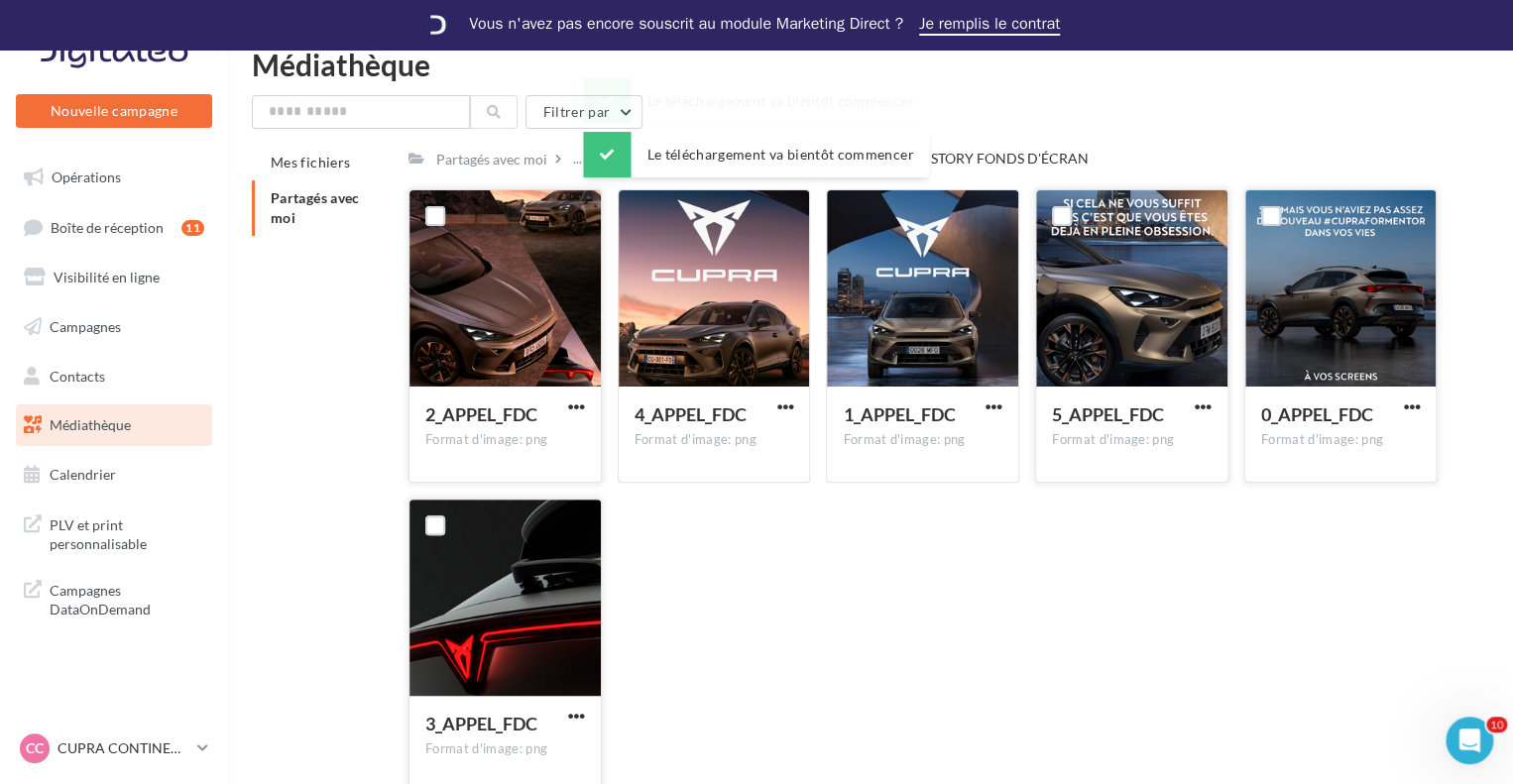 click on "3_APPEL_FDC" at bounding box center [505, 726] 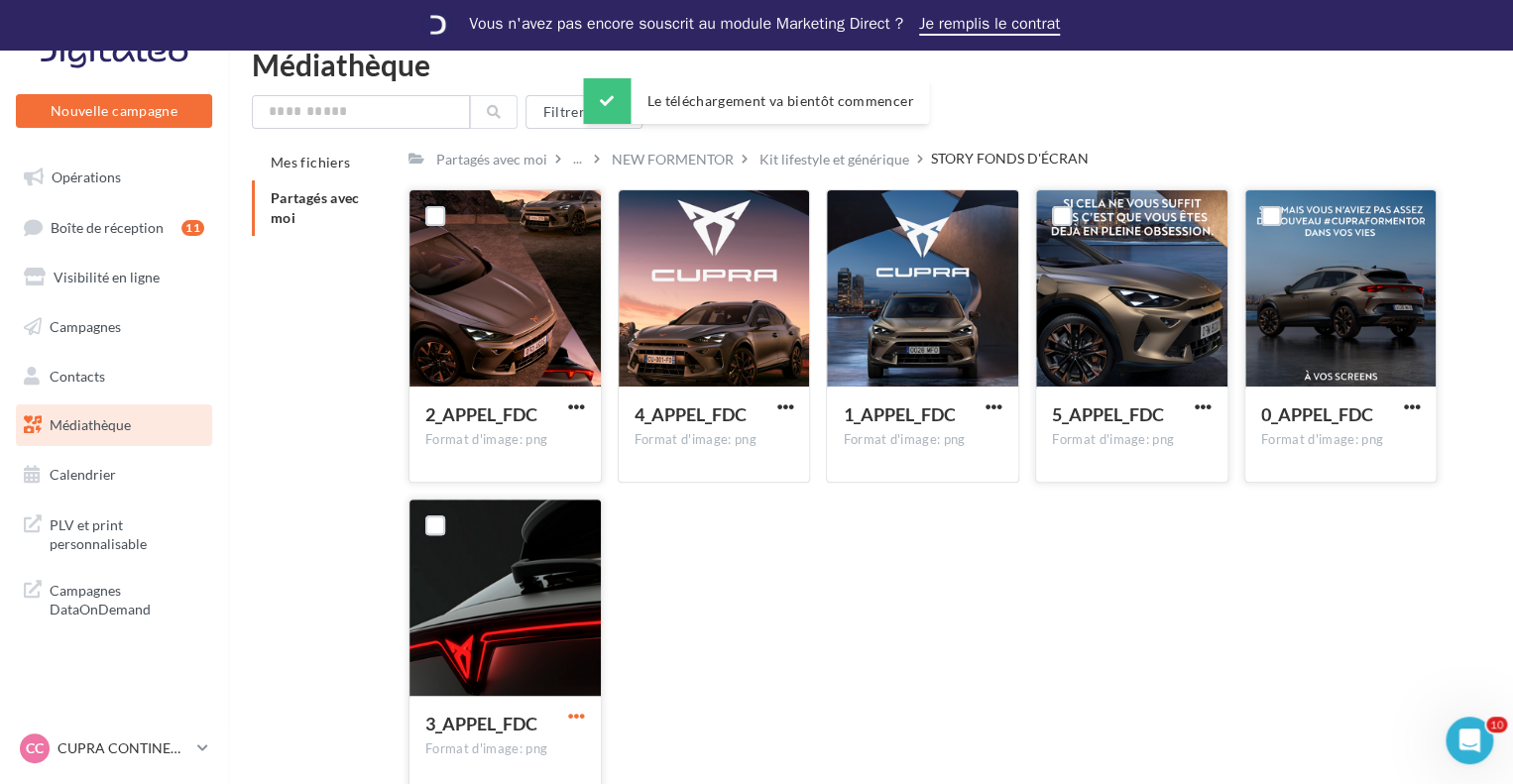 click at bounding box center (576, 716) 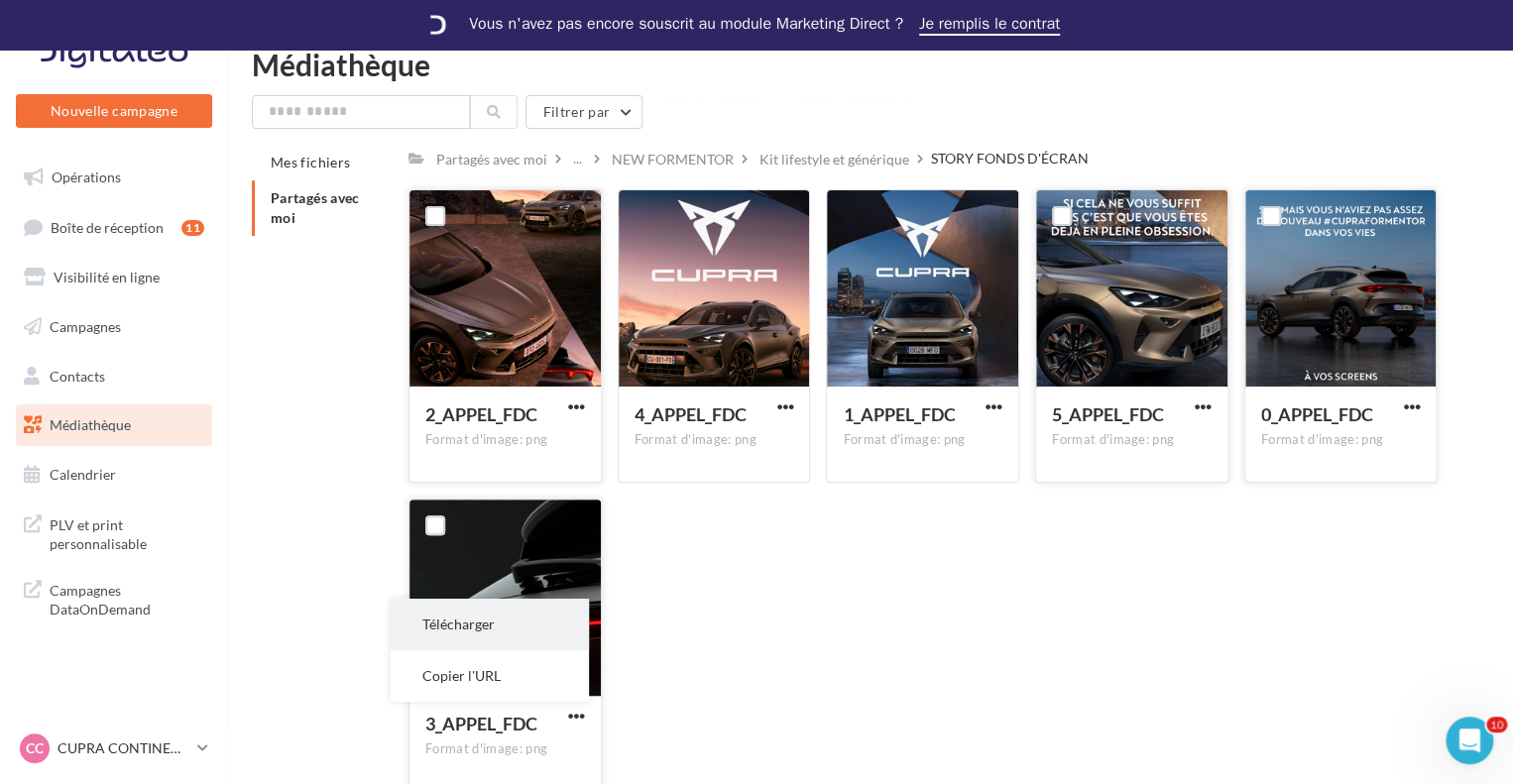 click on "Télécharger" at bounding box center [490, 624] 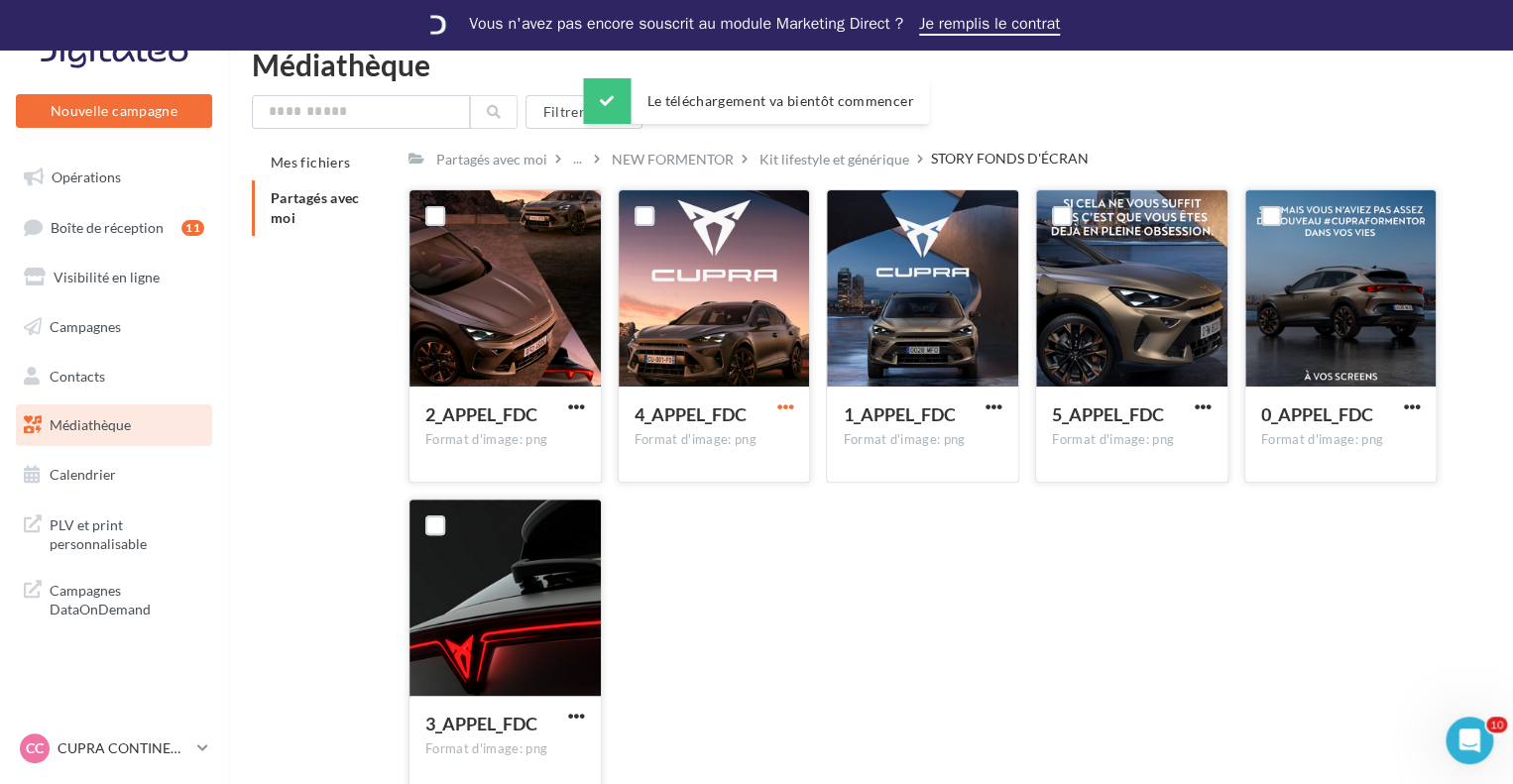 click at bounding box center (784, 406) 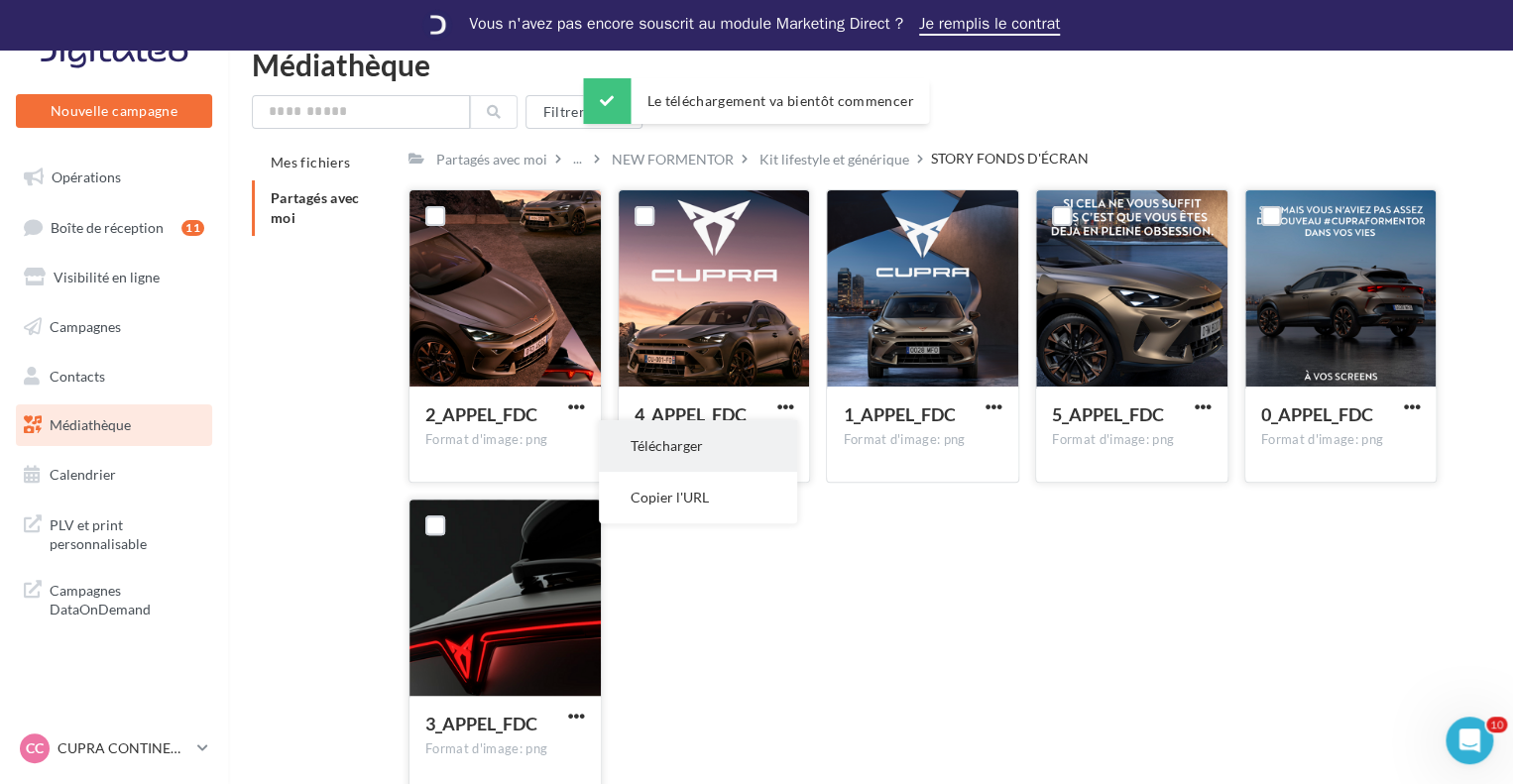 click on "Télécharger" at bounding box center (698, 446) 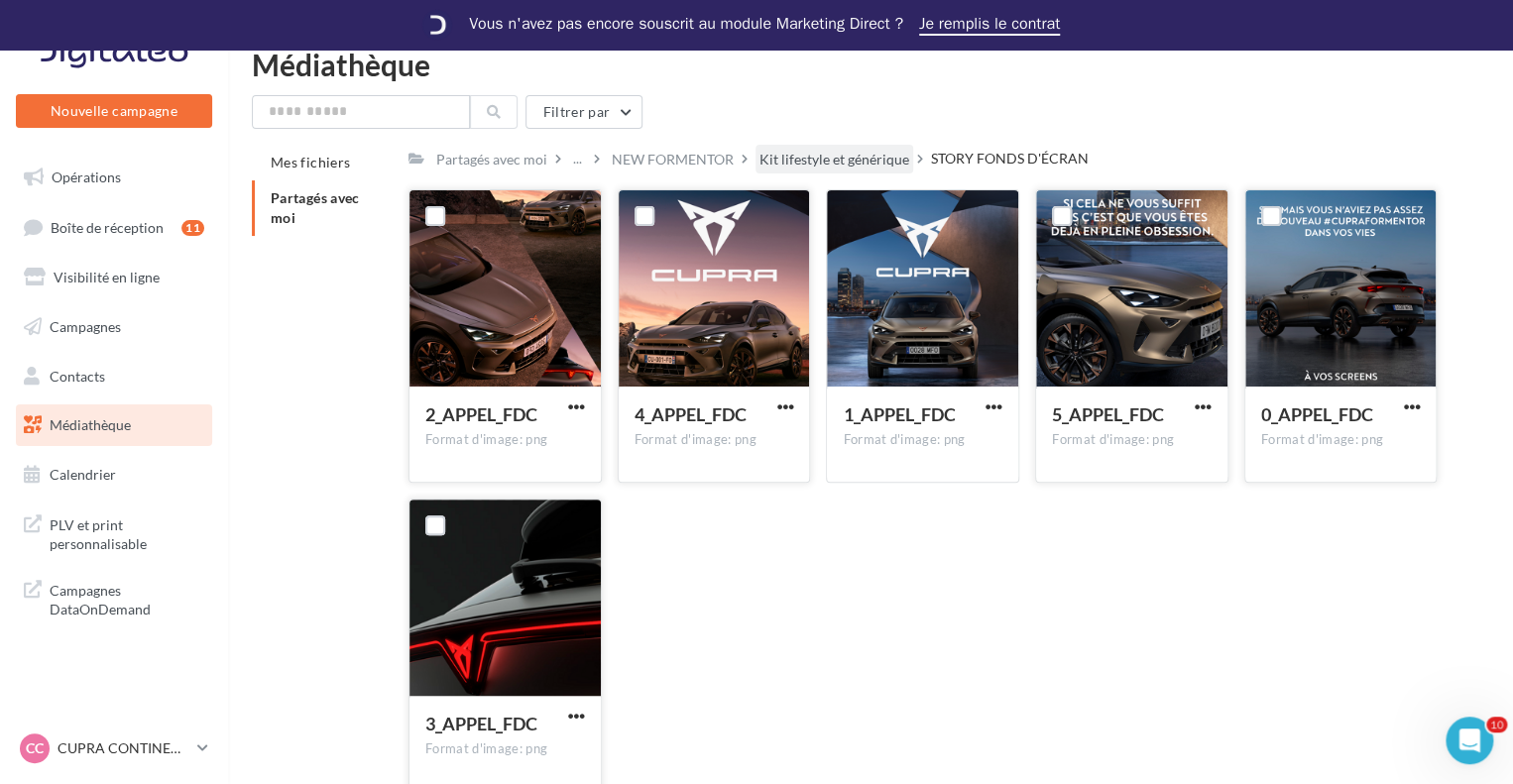 click on "Kit lifestyle et générique" at bounding box center [834, 160] 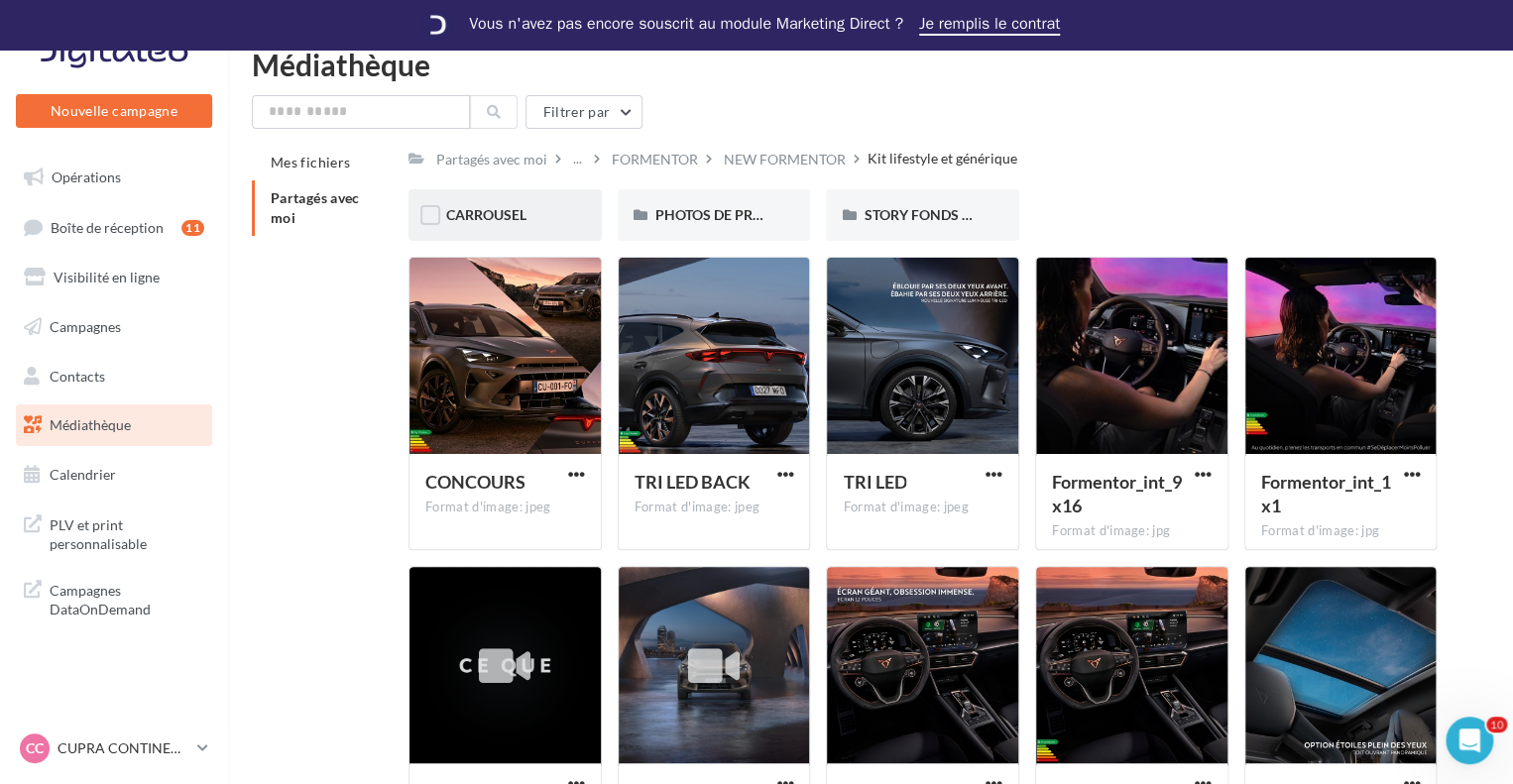 click on "CARROUSEL" at bounding box center [505, 215] 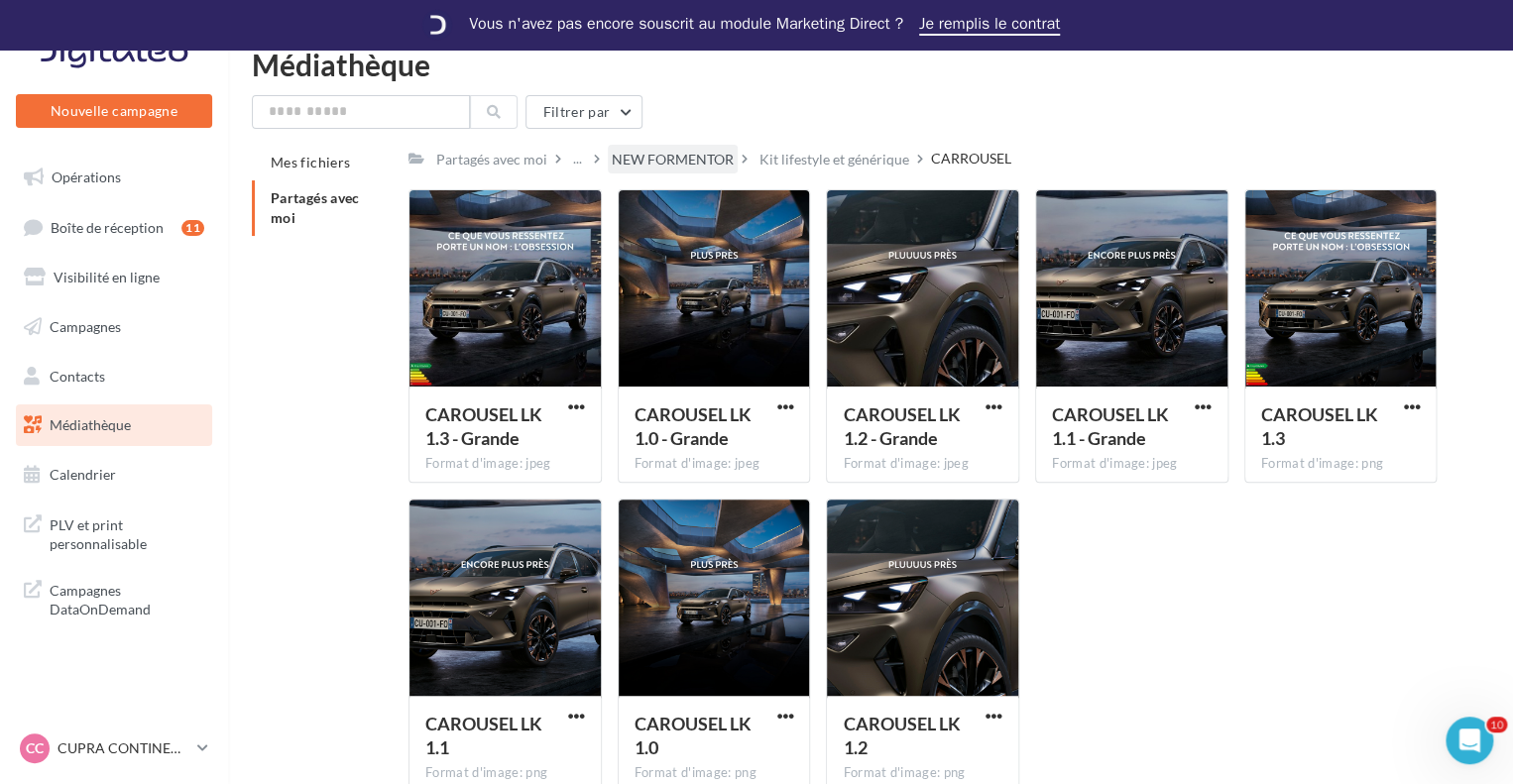 click on "NEW FORMENTOR" at bounding box center [672, 160] 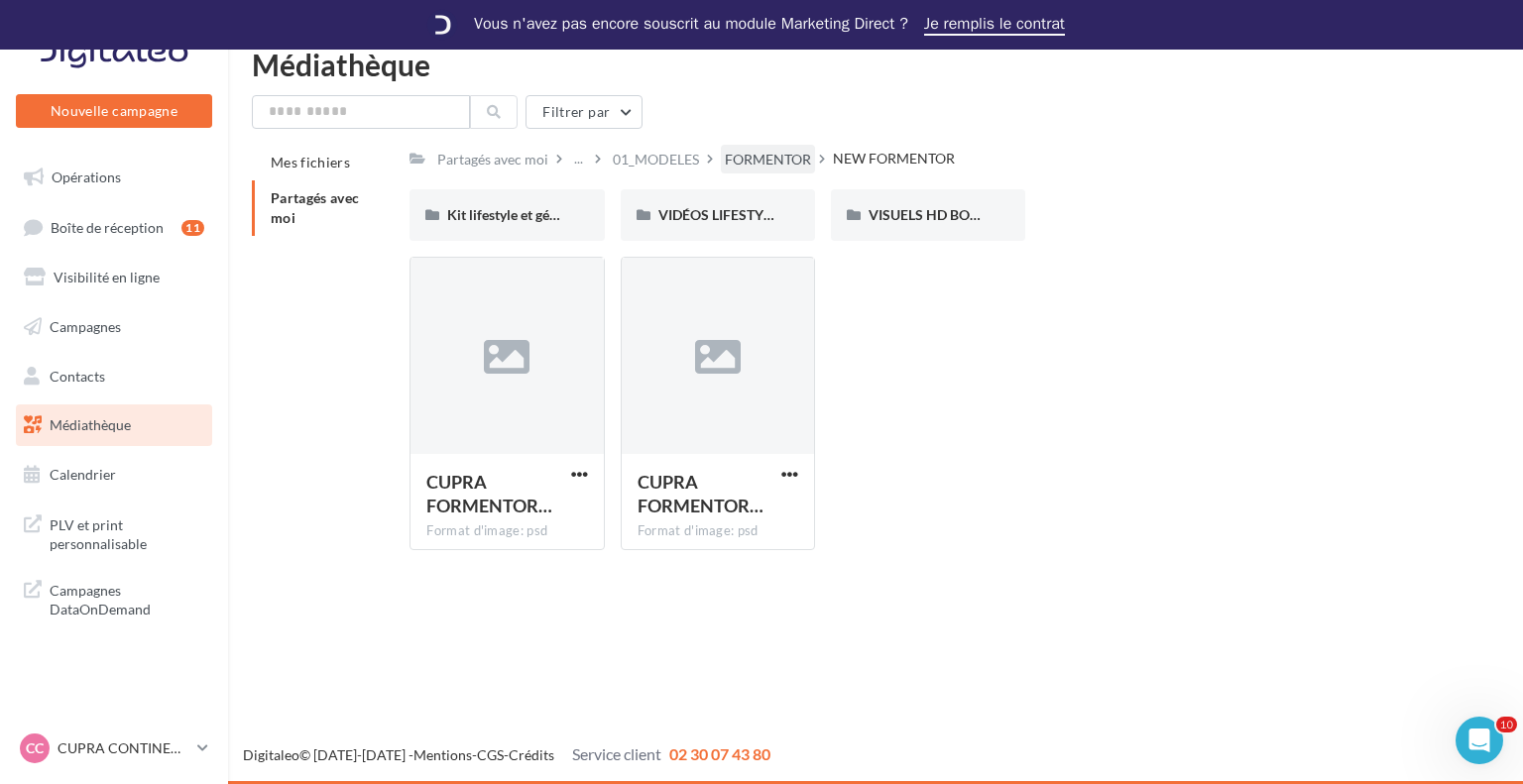 click on "FORMENTOR" at bounding box center [767, 160] 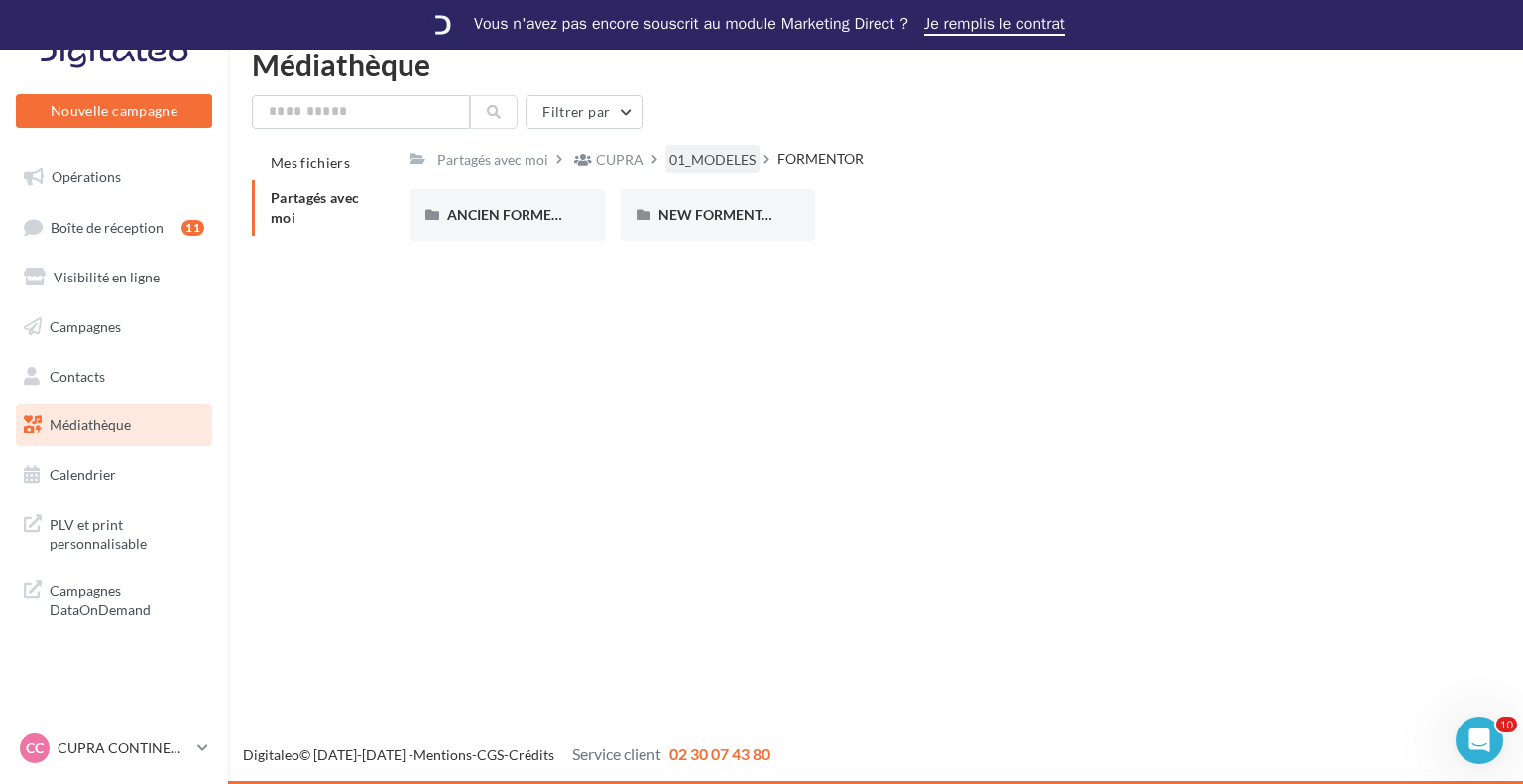 click on "01_MODELES" at bounding box center (712, 160) 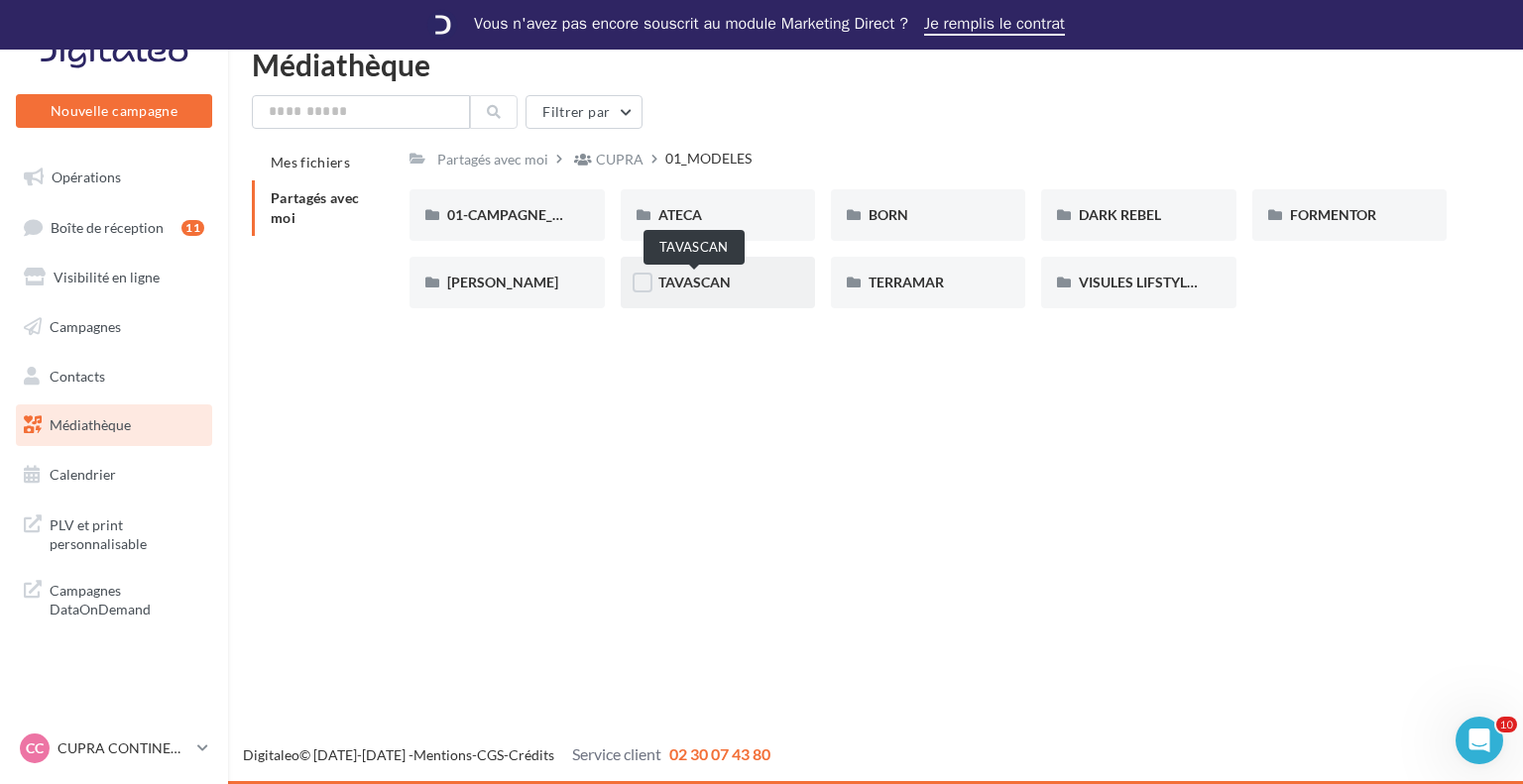 click on "TAVASCAN" at bounding box center [694, 281] 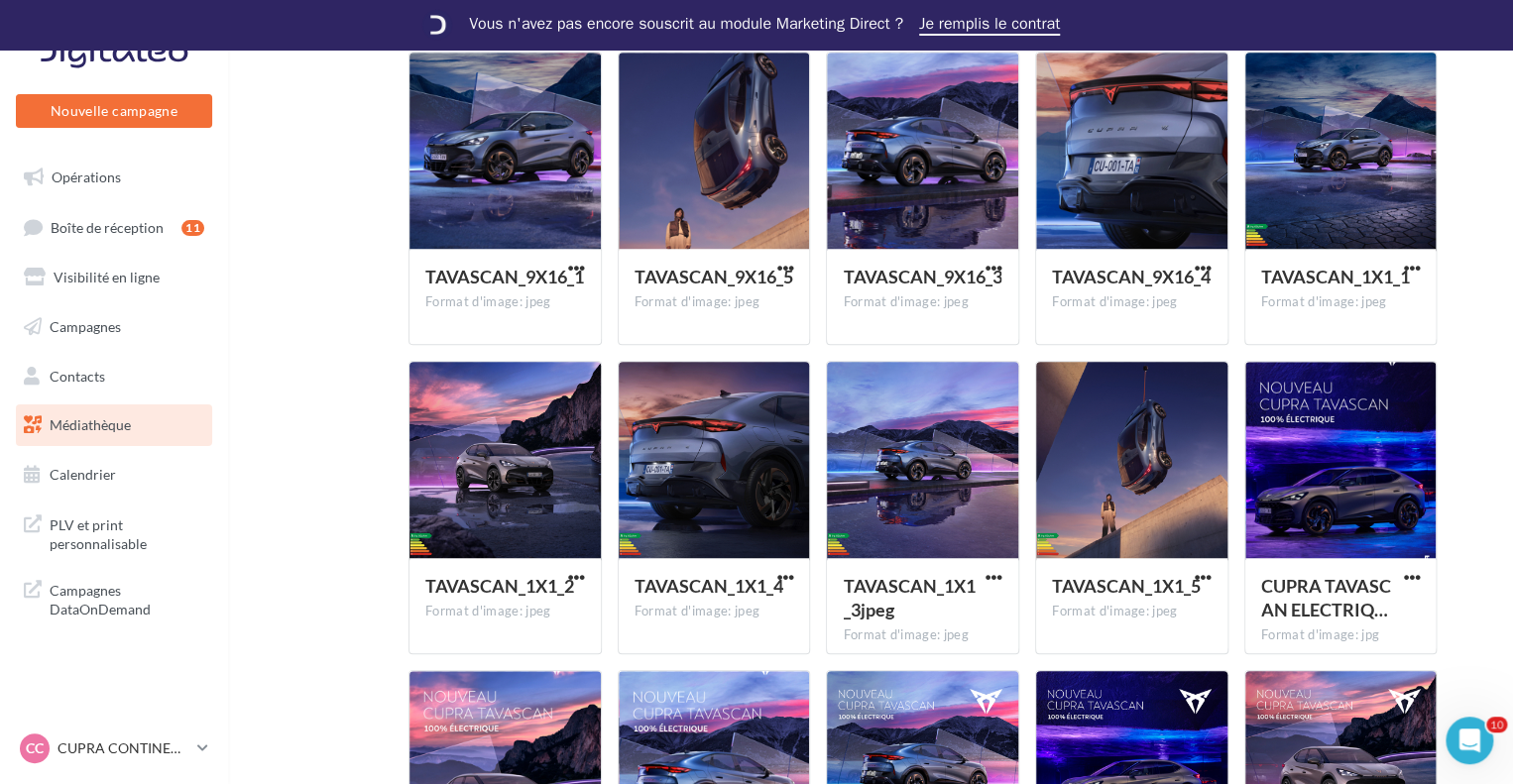 scroll, scrollTop: 514, scrollLeft: 0, axis: vertical 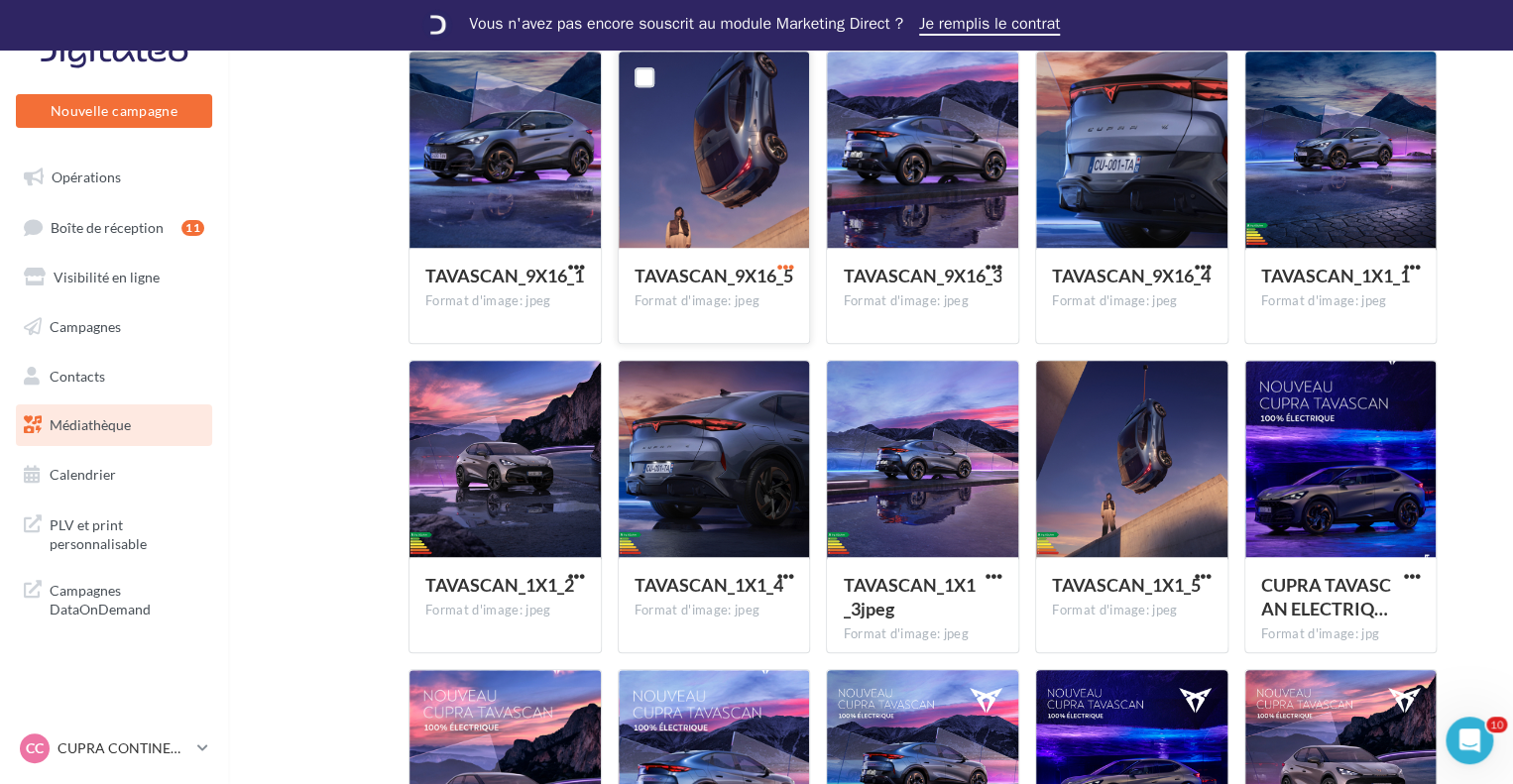 click at bounding box center [784, 267] 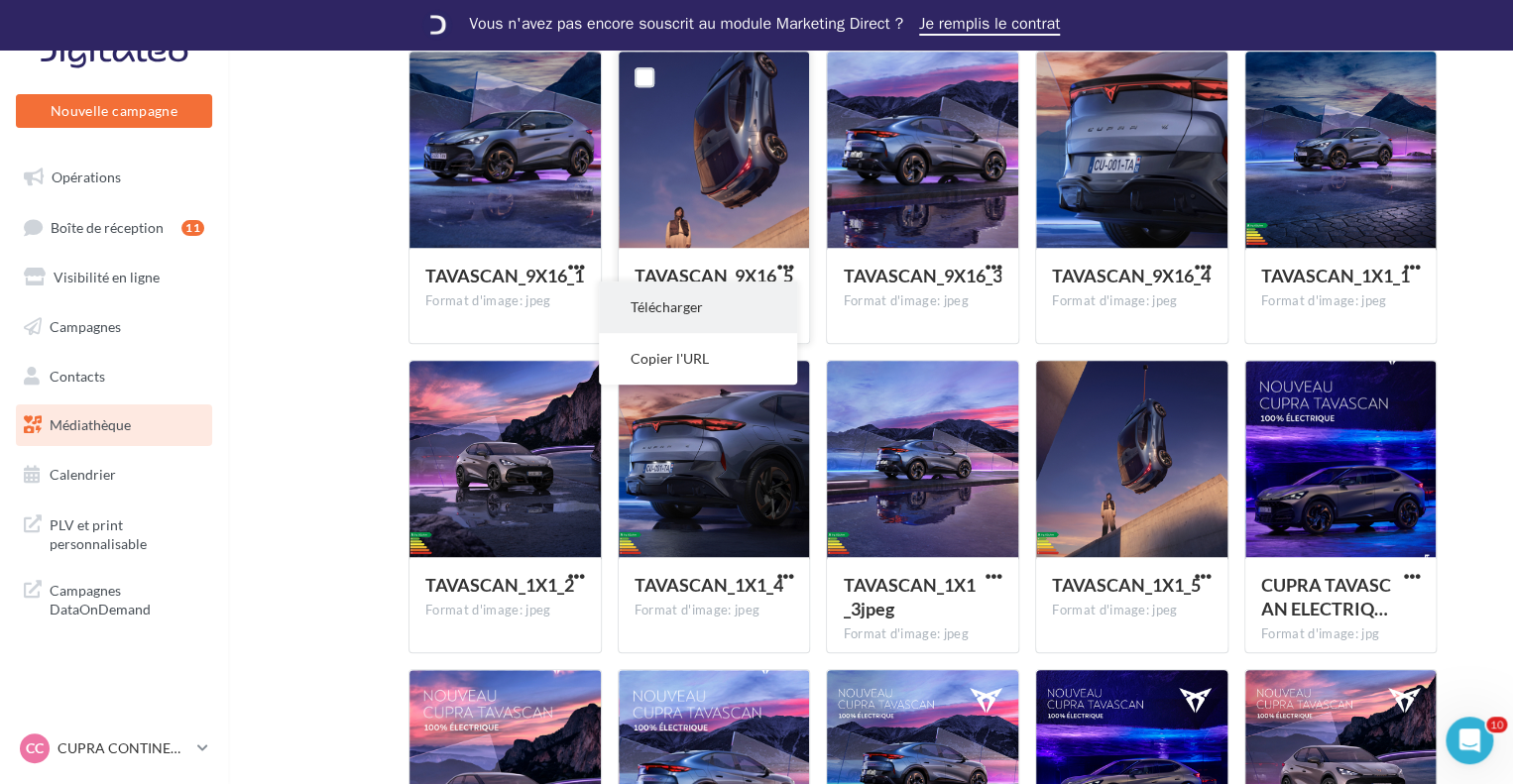 click on "Télécharger" at bounding box center (698, 307) 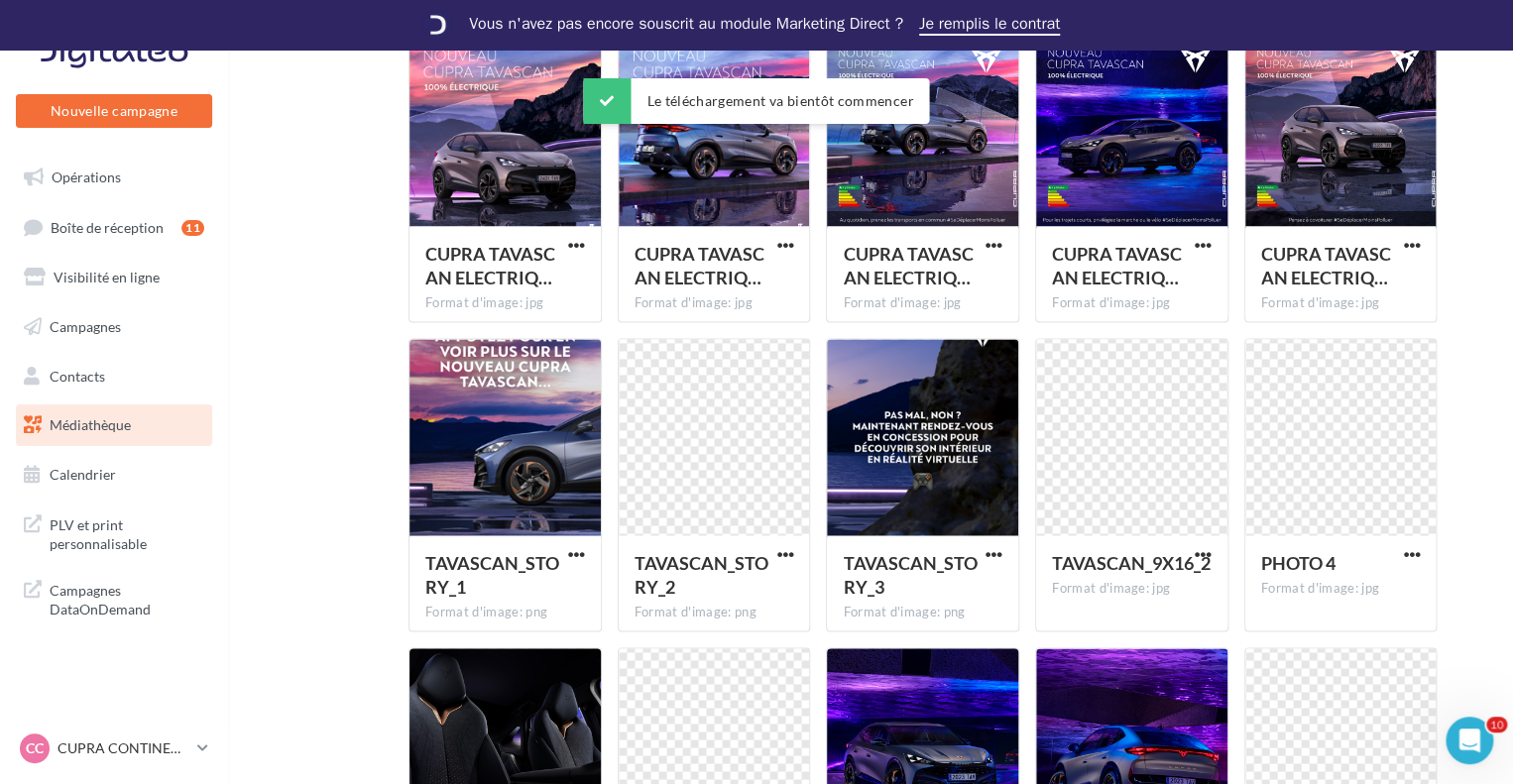 scroll, scrollTop: 1152, scrollLeft: 0, axis: vertical 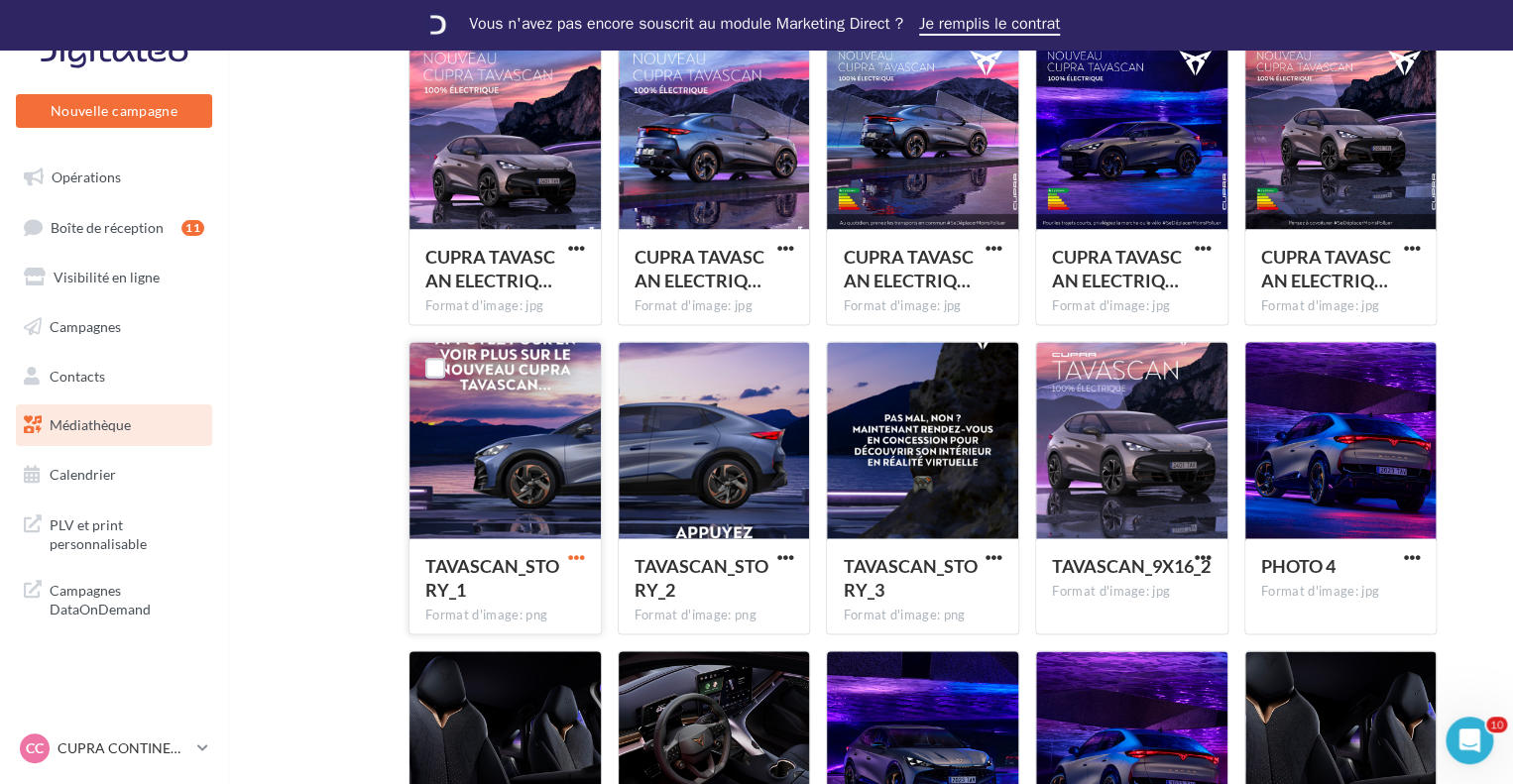 click at bounding box center (576, 557) 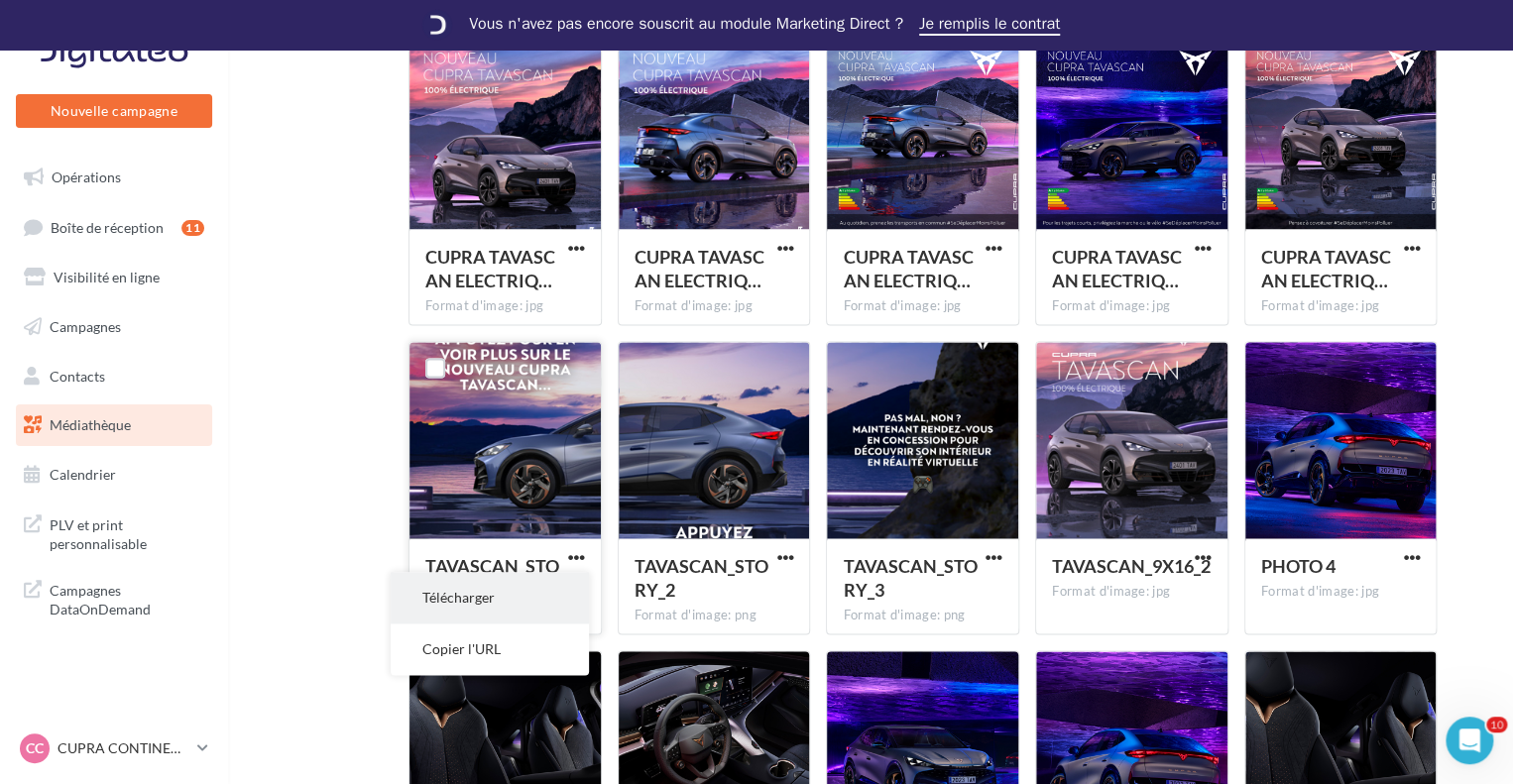 click on "Télécharger" at bounding box center (490, 598) 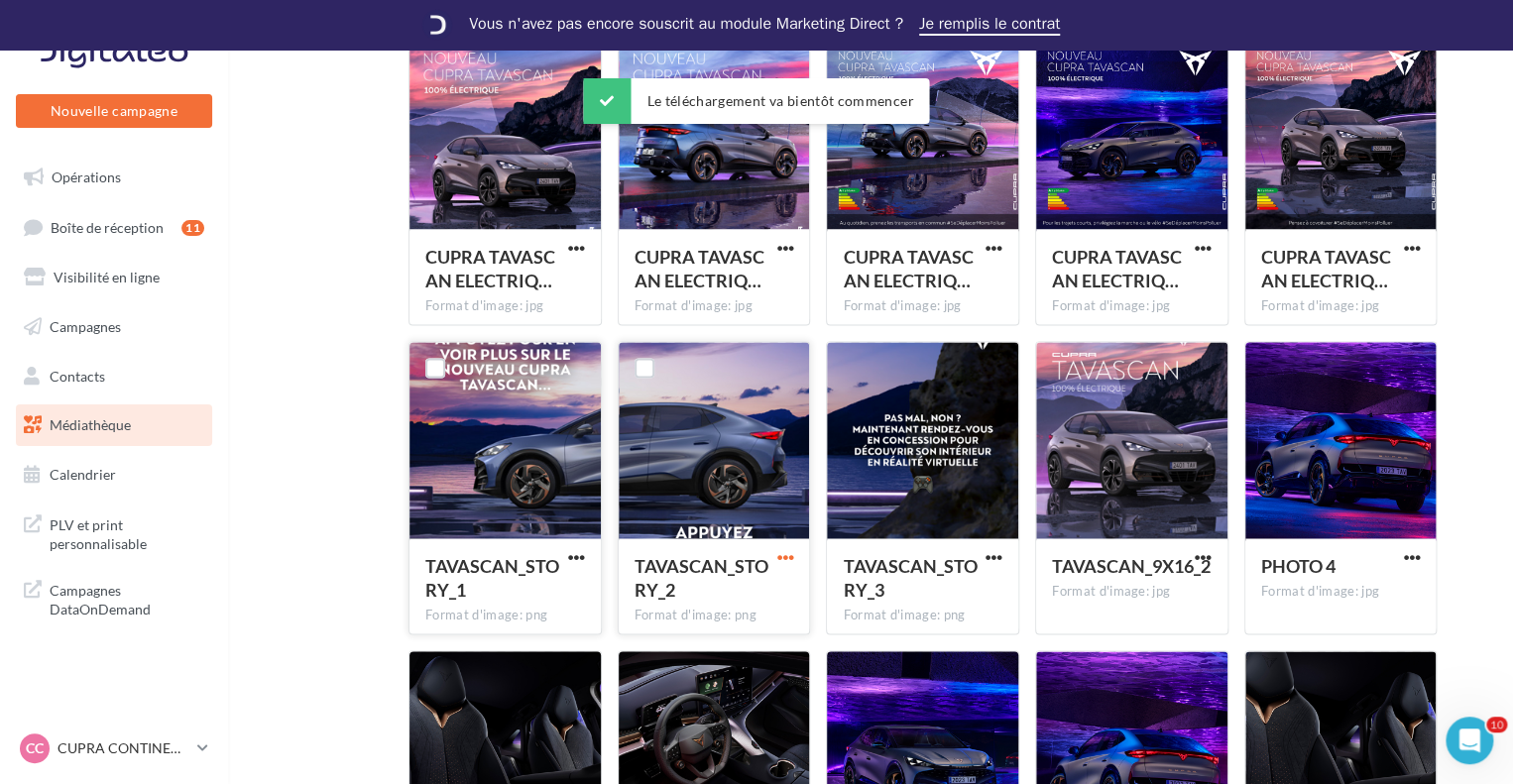 click at bounding box center (784, 557) 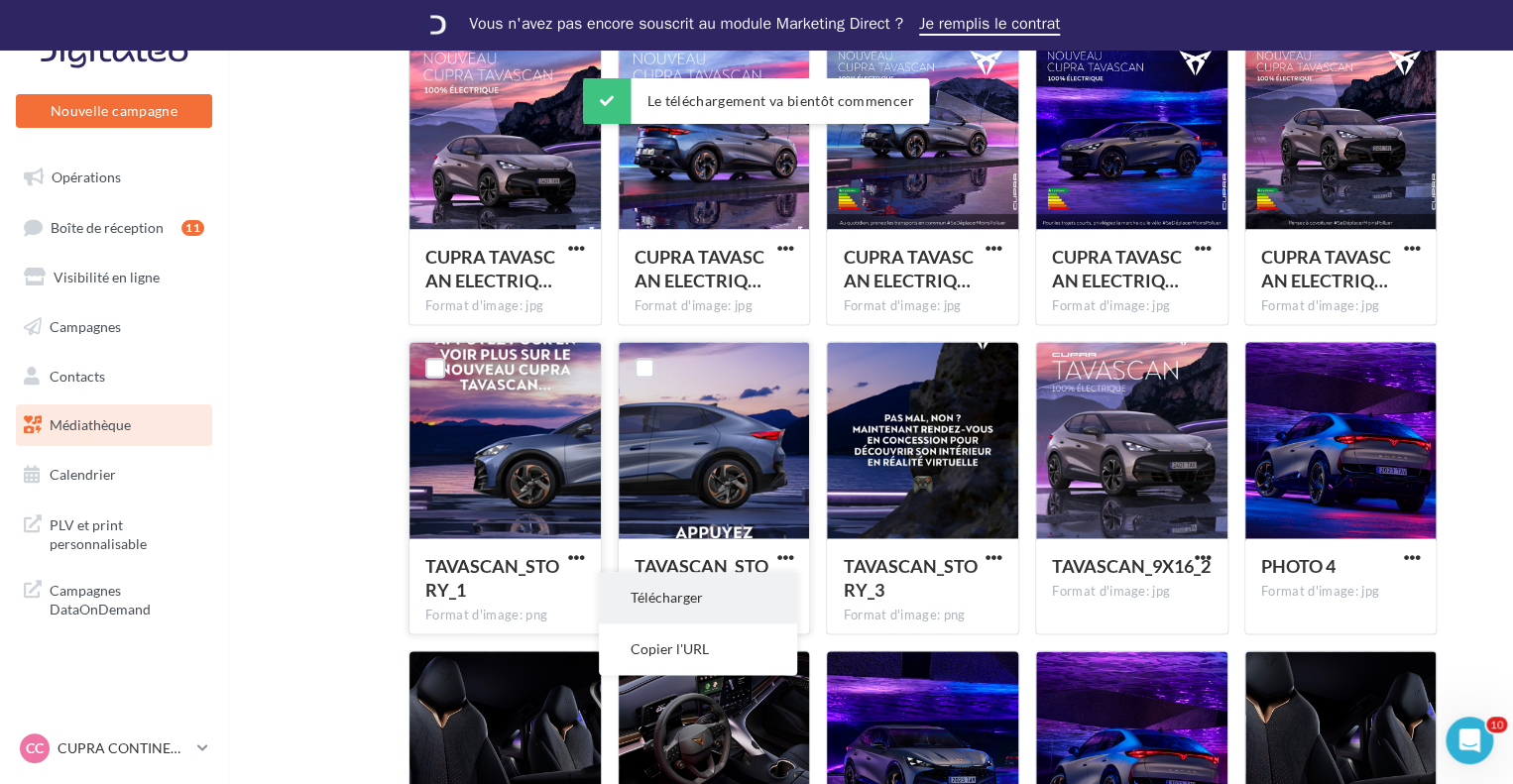 click on "Télécharger" at bounding box center (698, 598) 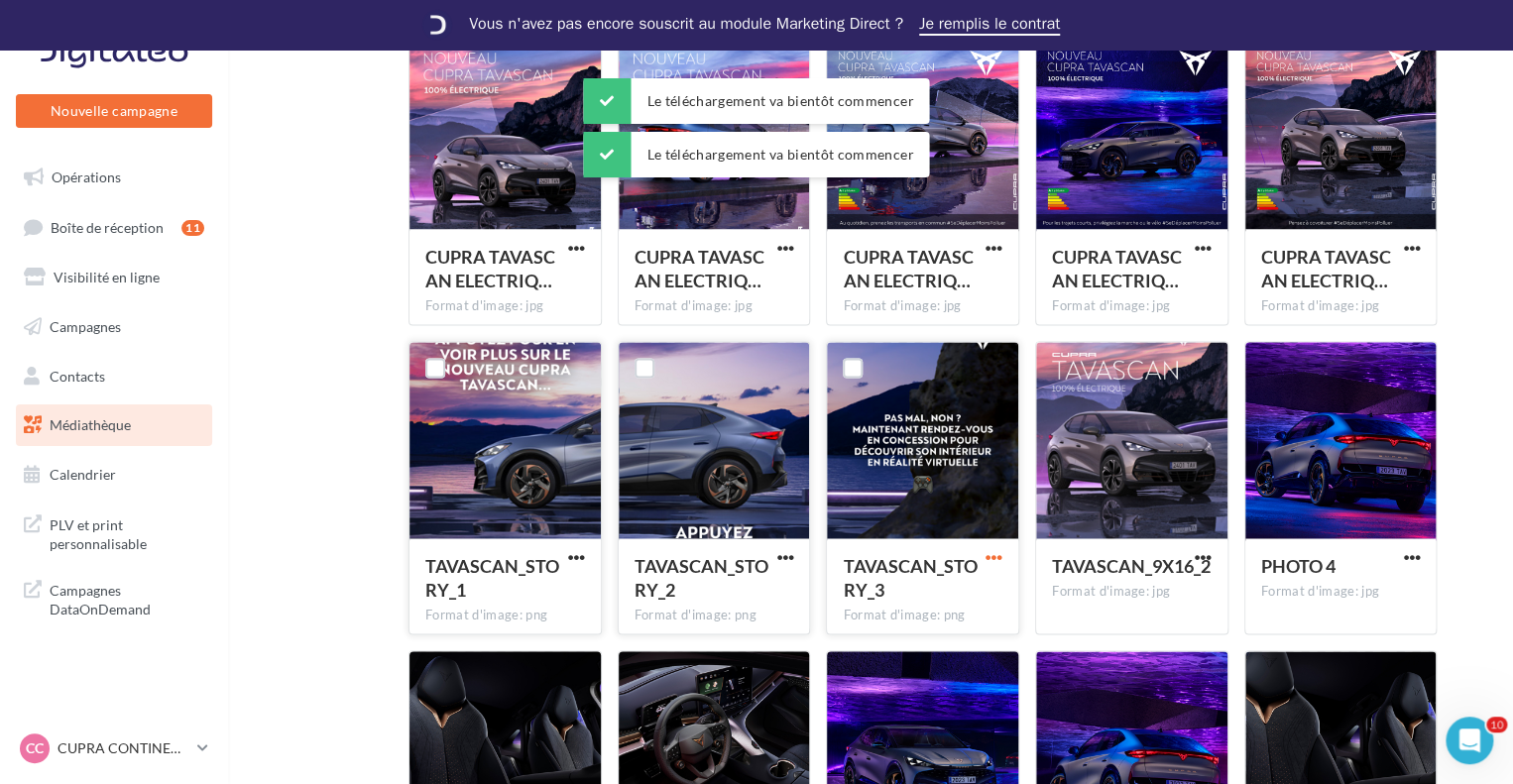 click at bounding box center [993, 557] 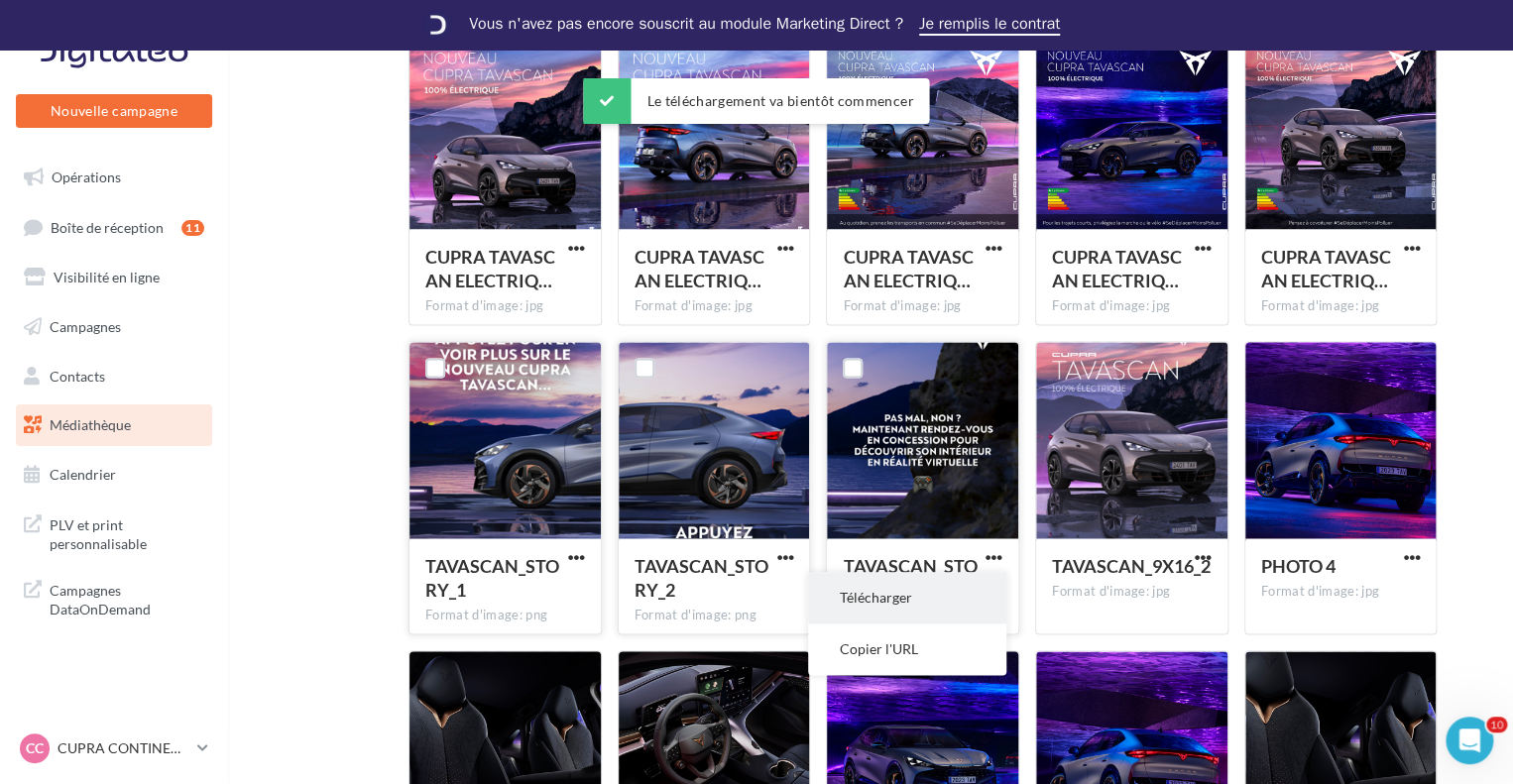 click on "Télécharger" at bounding box center [907, 598] 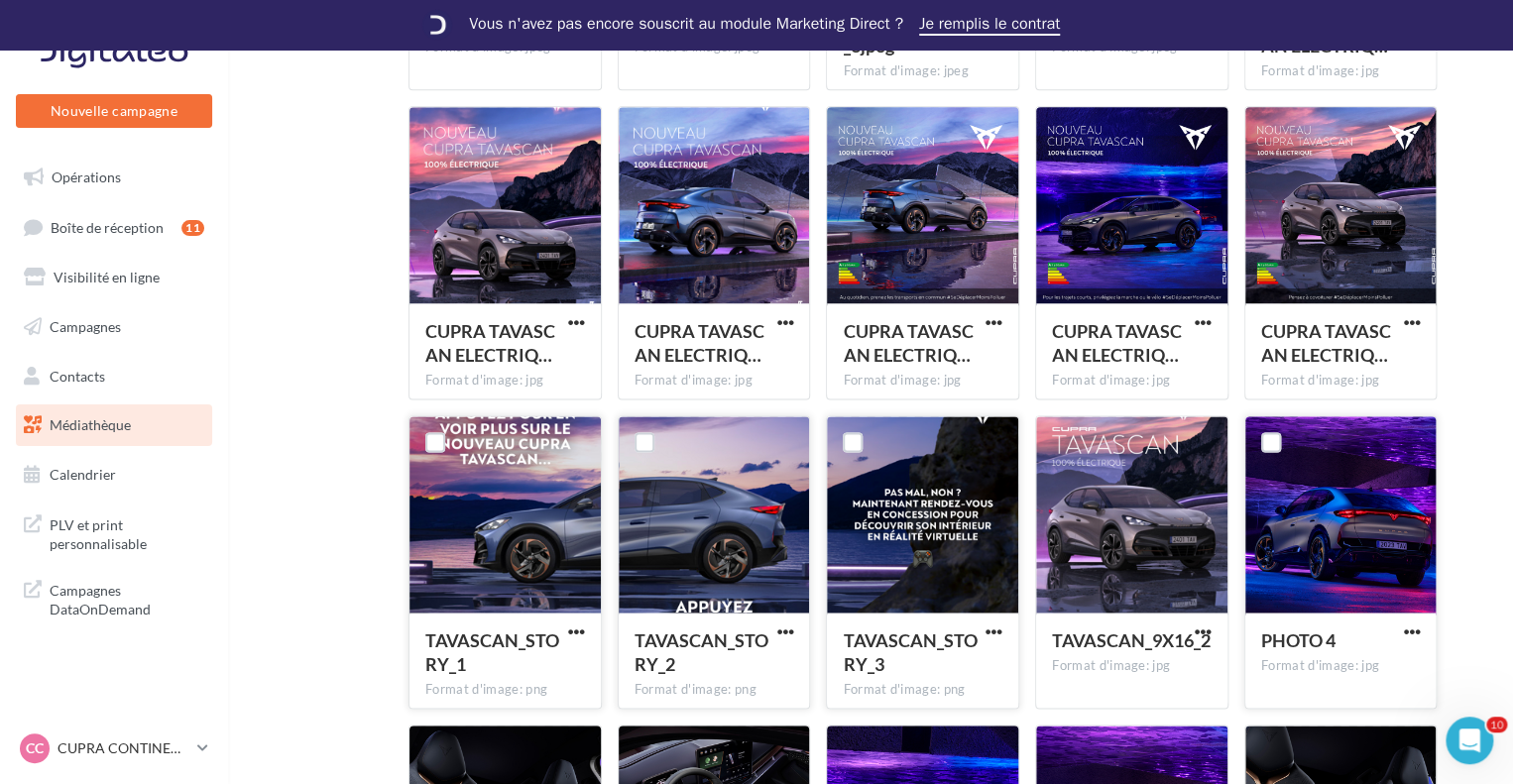 scroll, scrollTop: 1076, scrollLeft: 0, axis: vertical 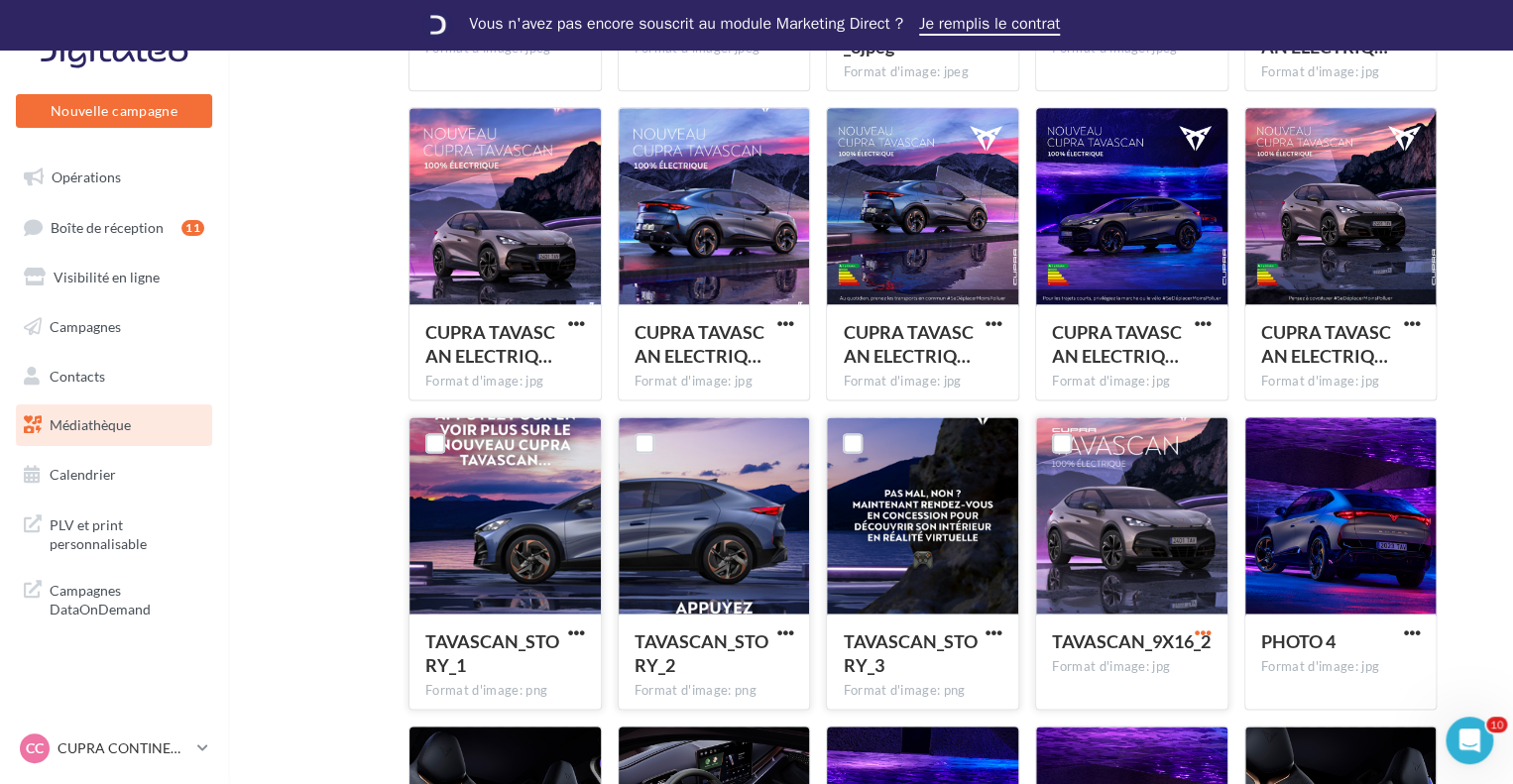 click at bounding box center (1203, 632) 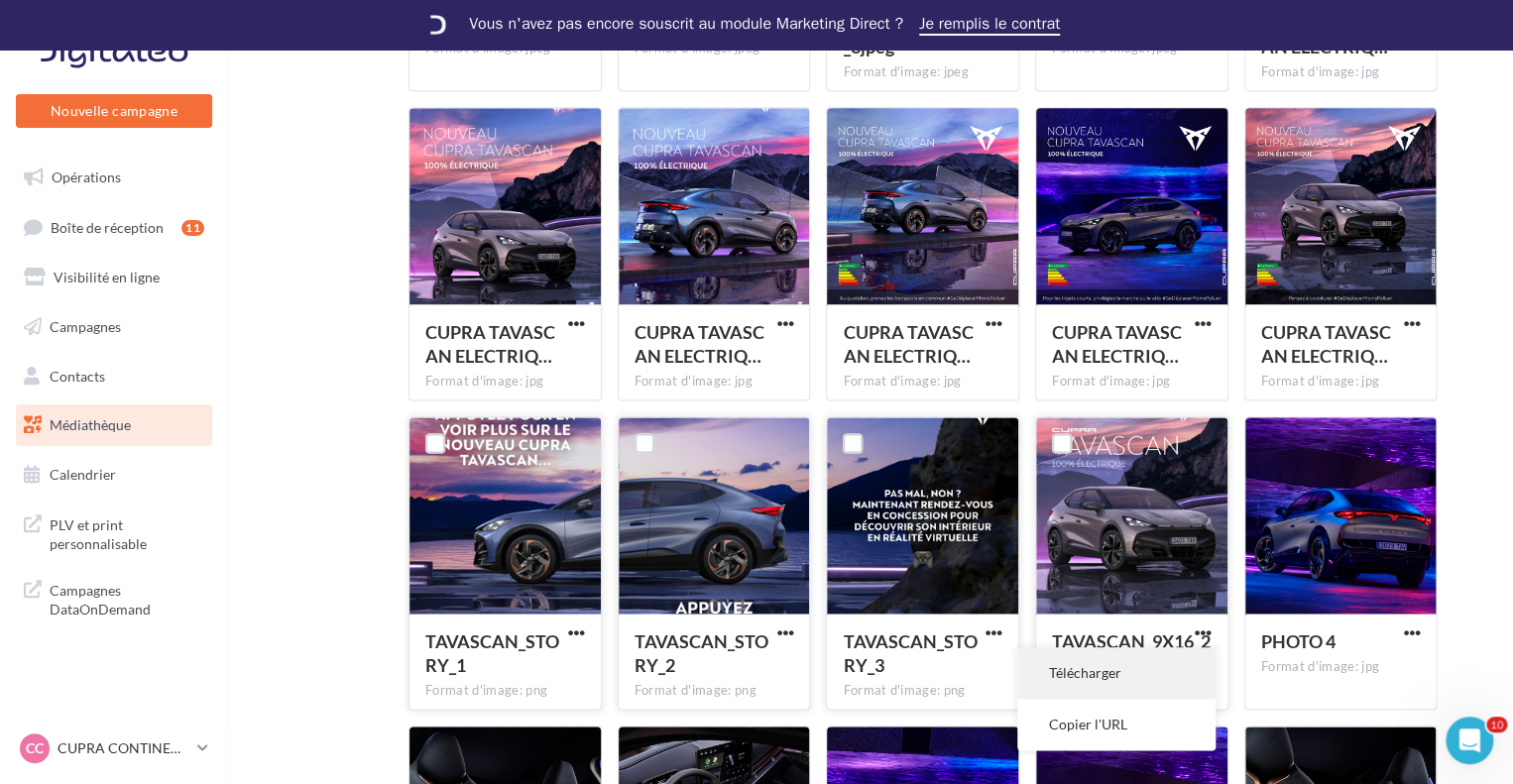 click on "Télécharger" at bounding box center [1116, 673] 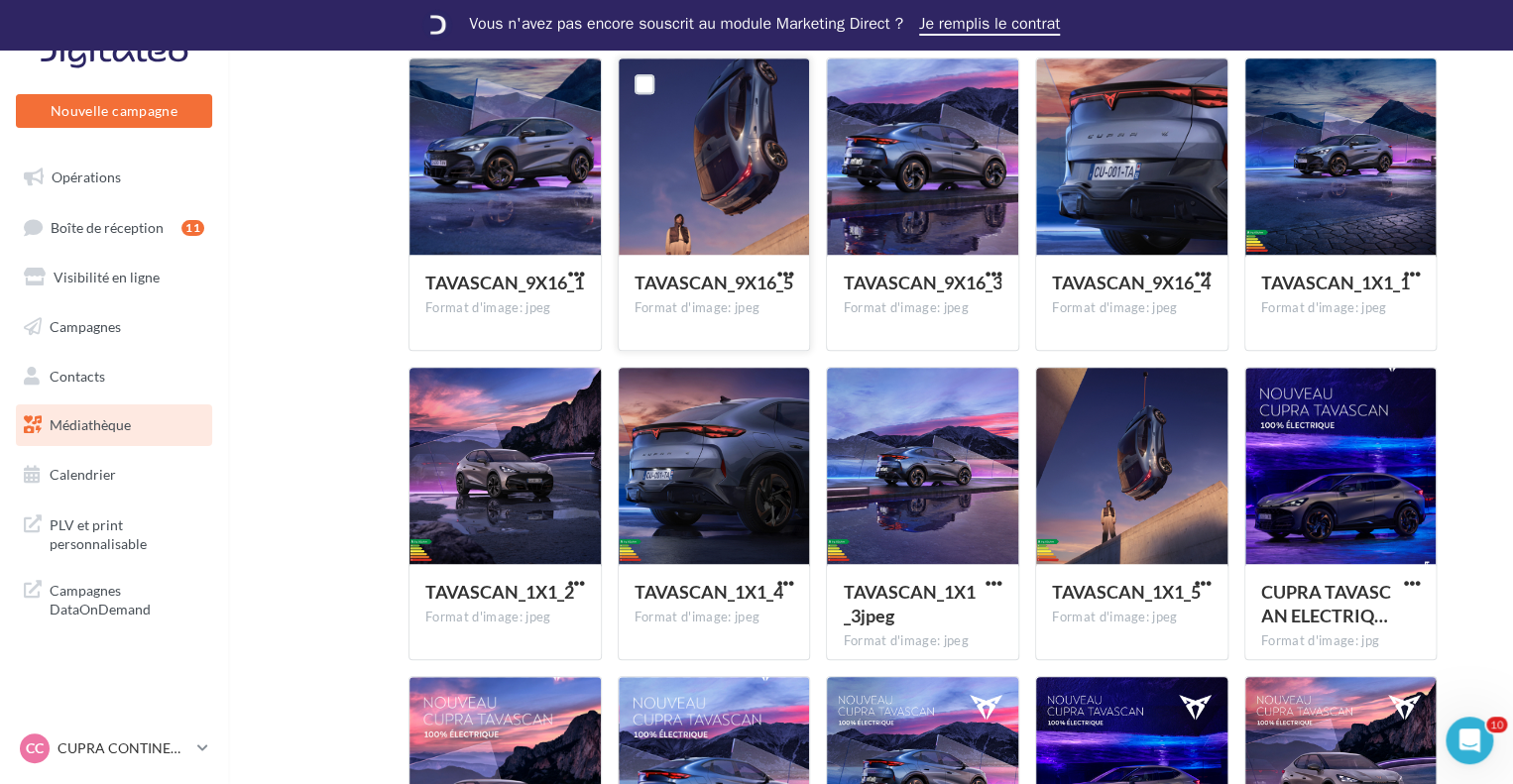 scroll, scrollTop: 0, scrollLeft: 0, axis: both 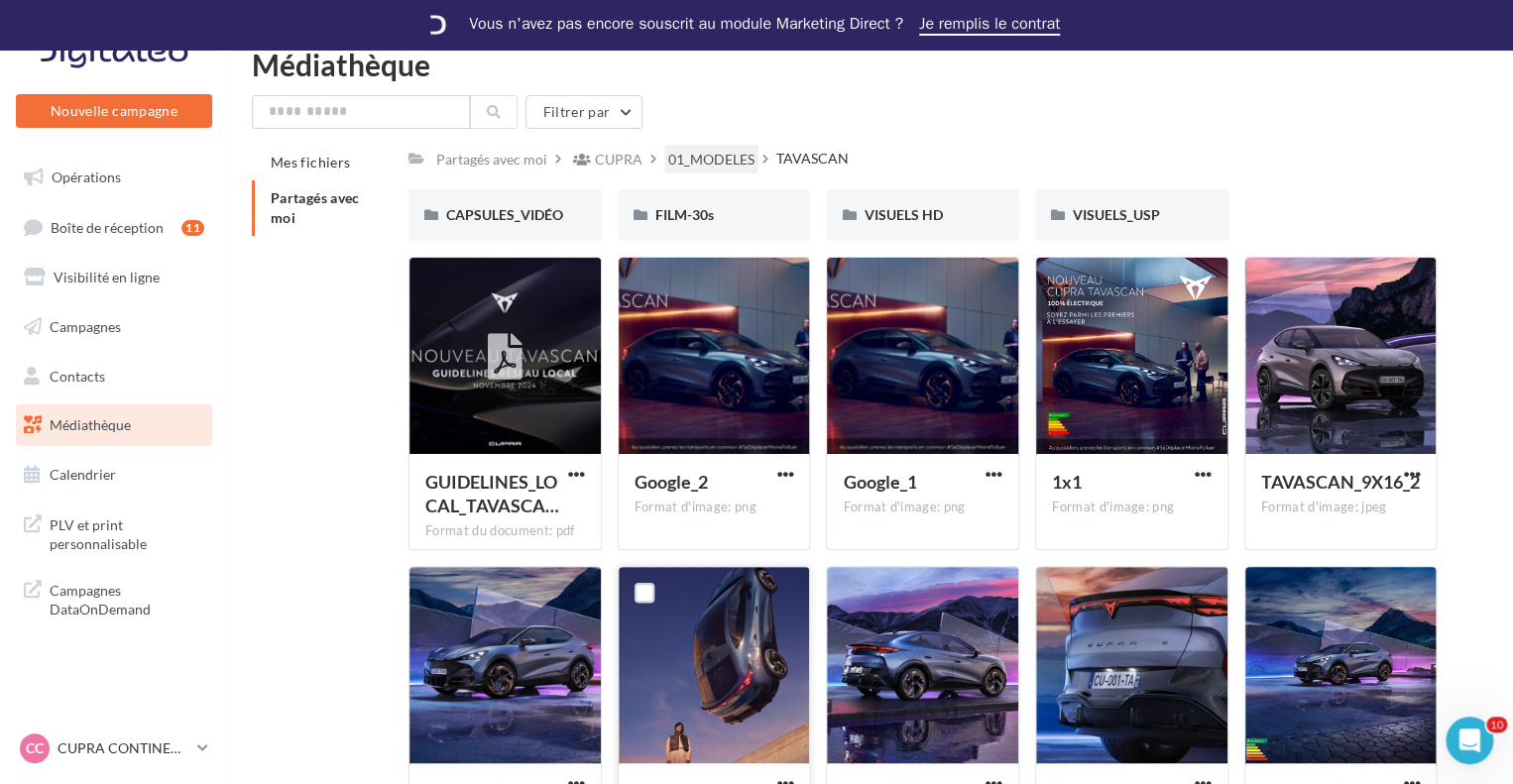 click on "01_MODELES" at bounding box center (711, 160) 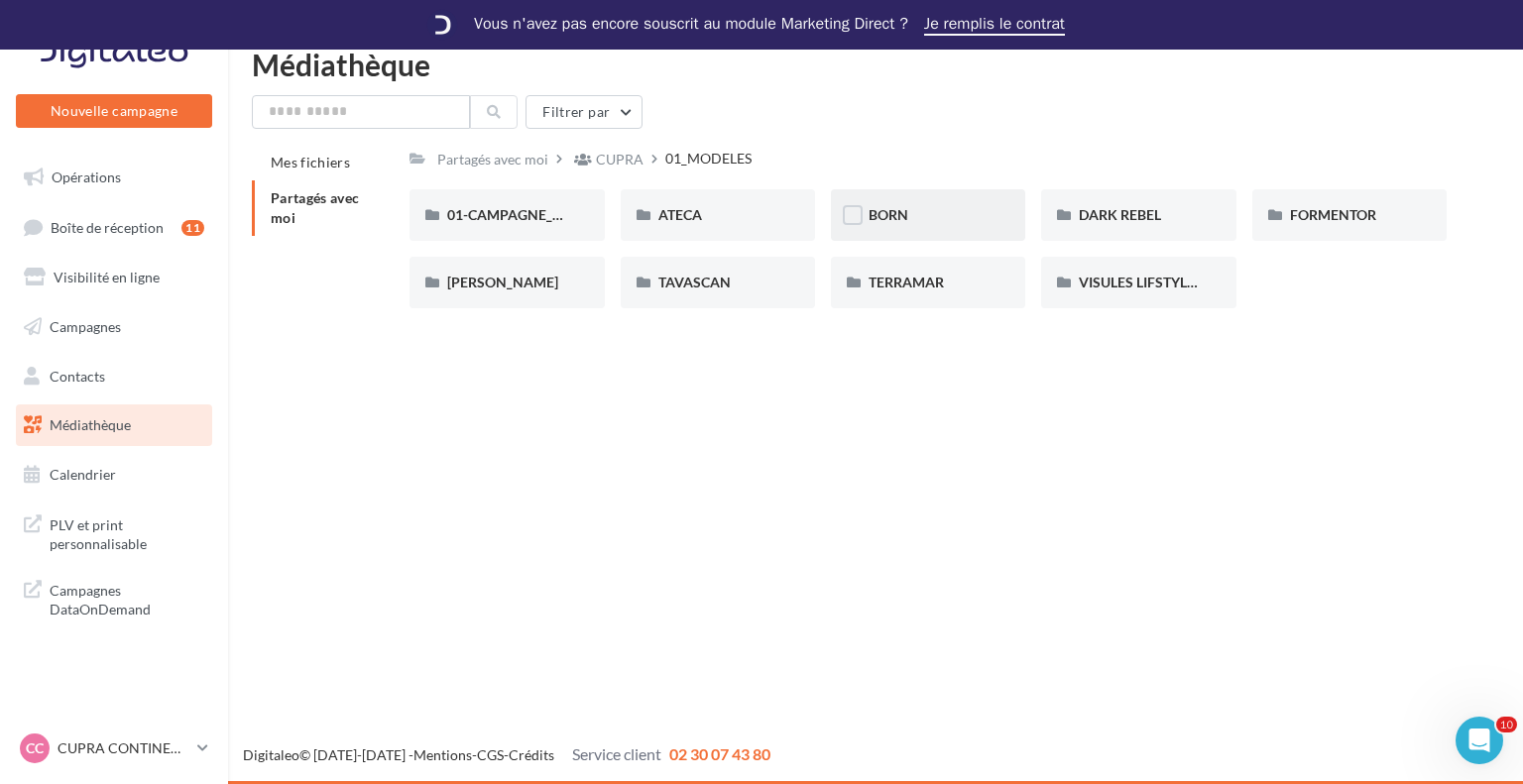 click on "BORN" at bounding box center [928, 215] 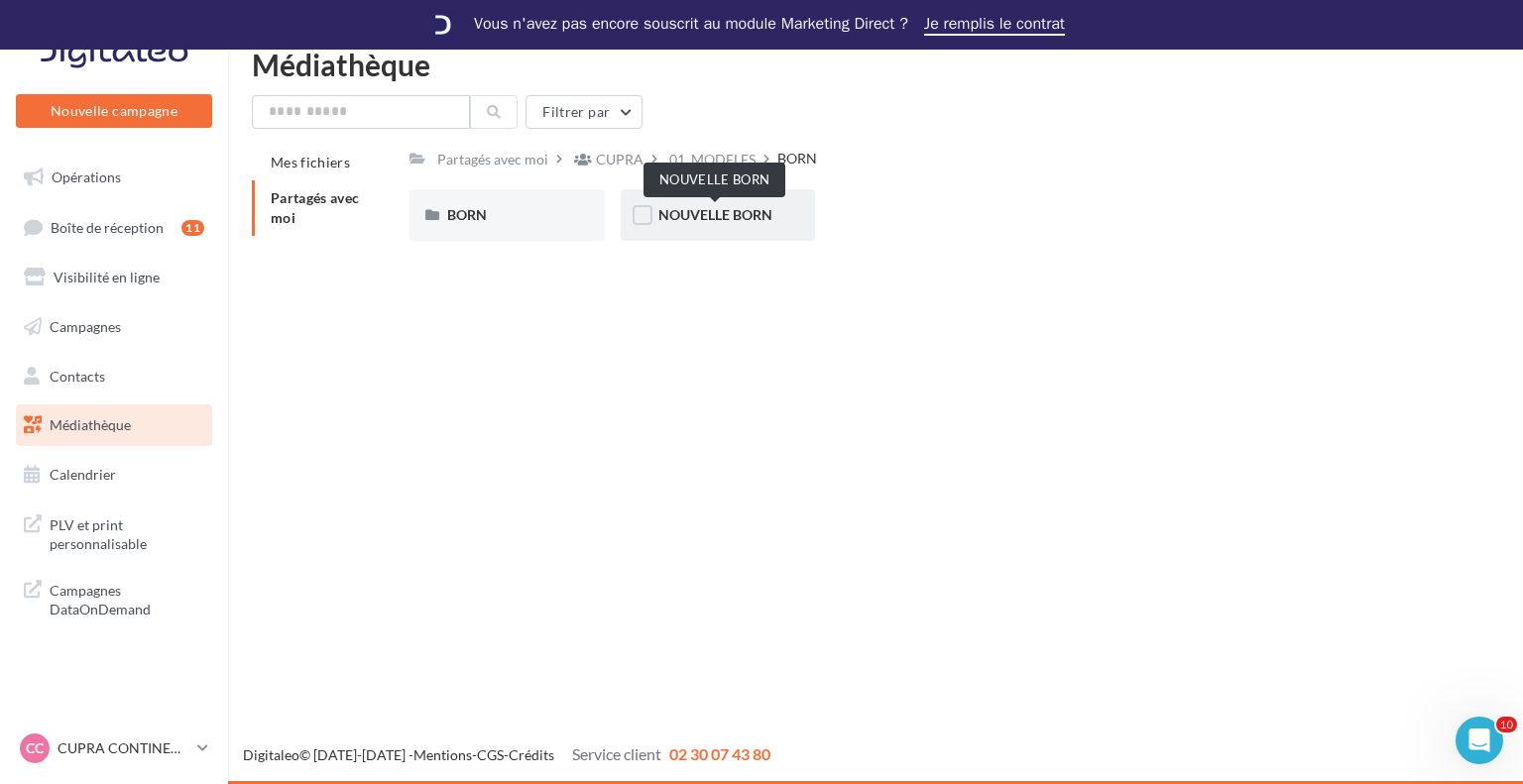 click on "NOUVELLE BORN" at bounding box center [715, 214] 